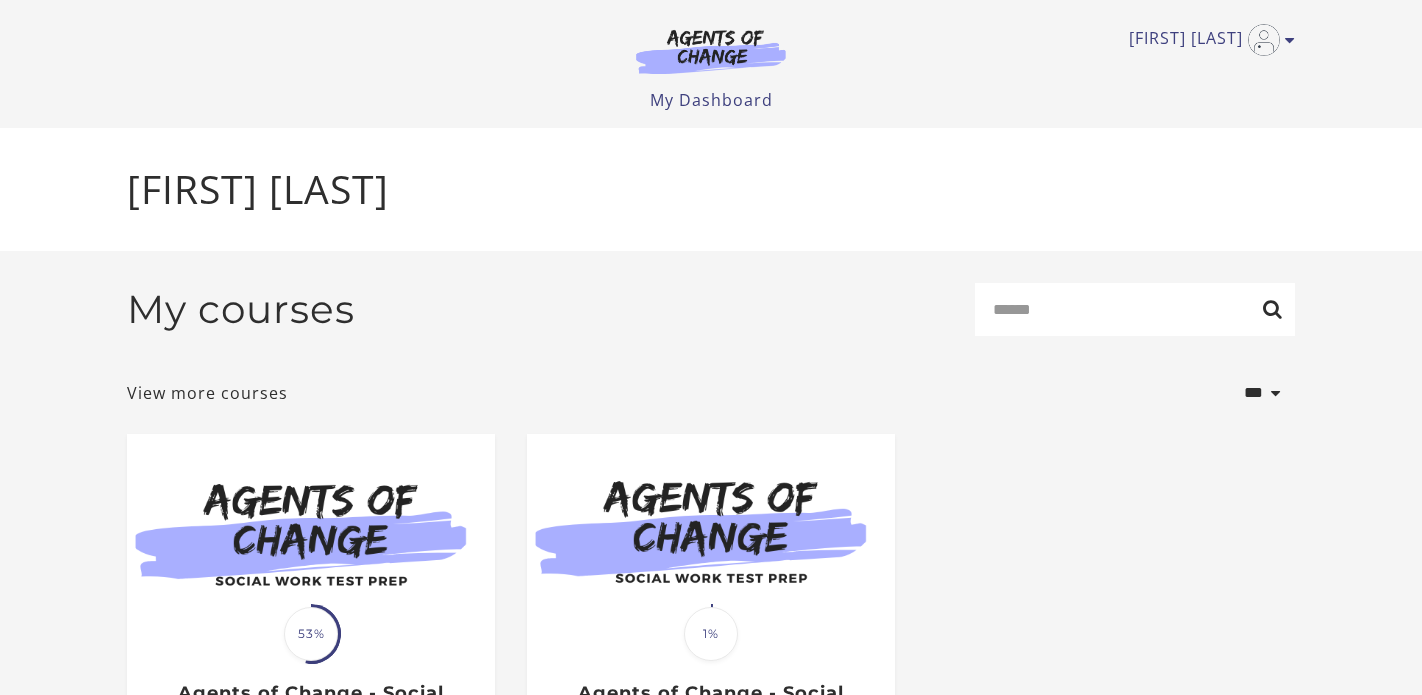 scroll, scrollTop: 0, scrollLeft: 0, axis: both 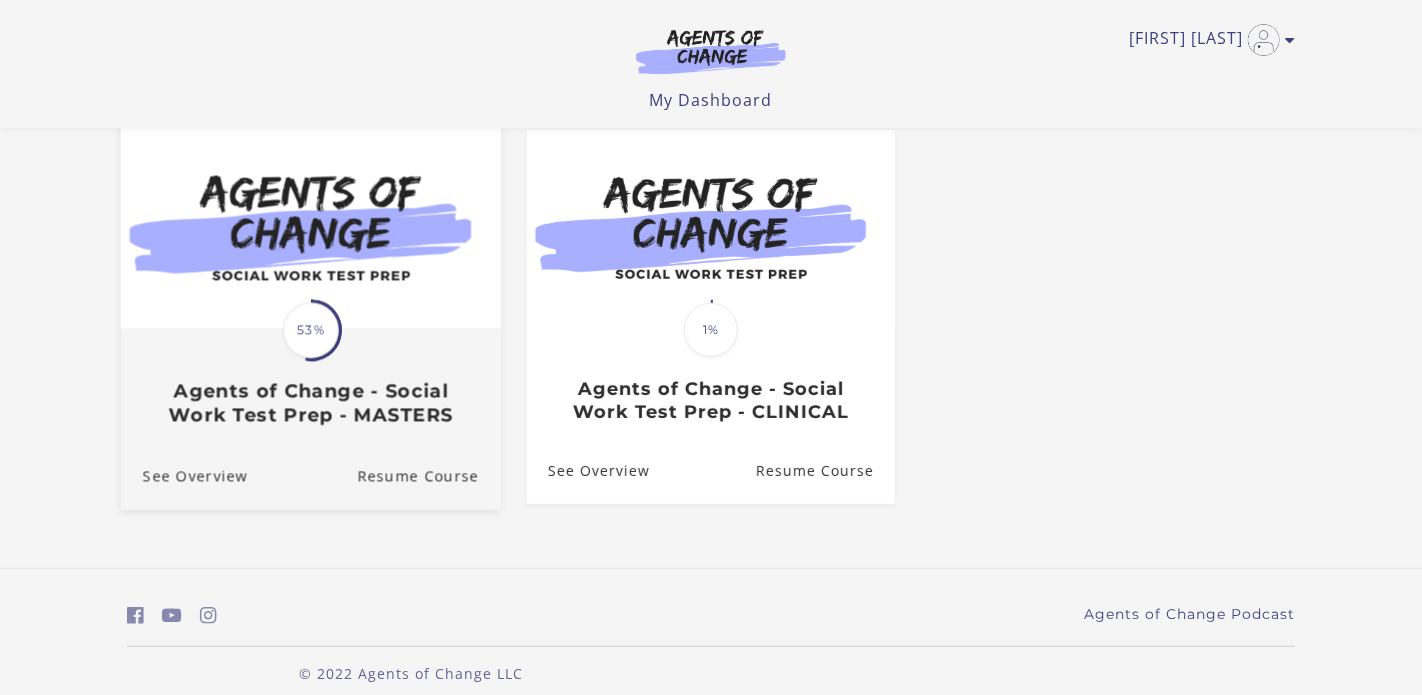 click on "See Overview
Resume Course" at bounding box center [311, 476] 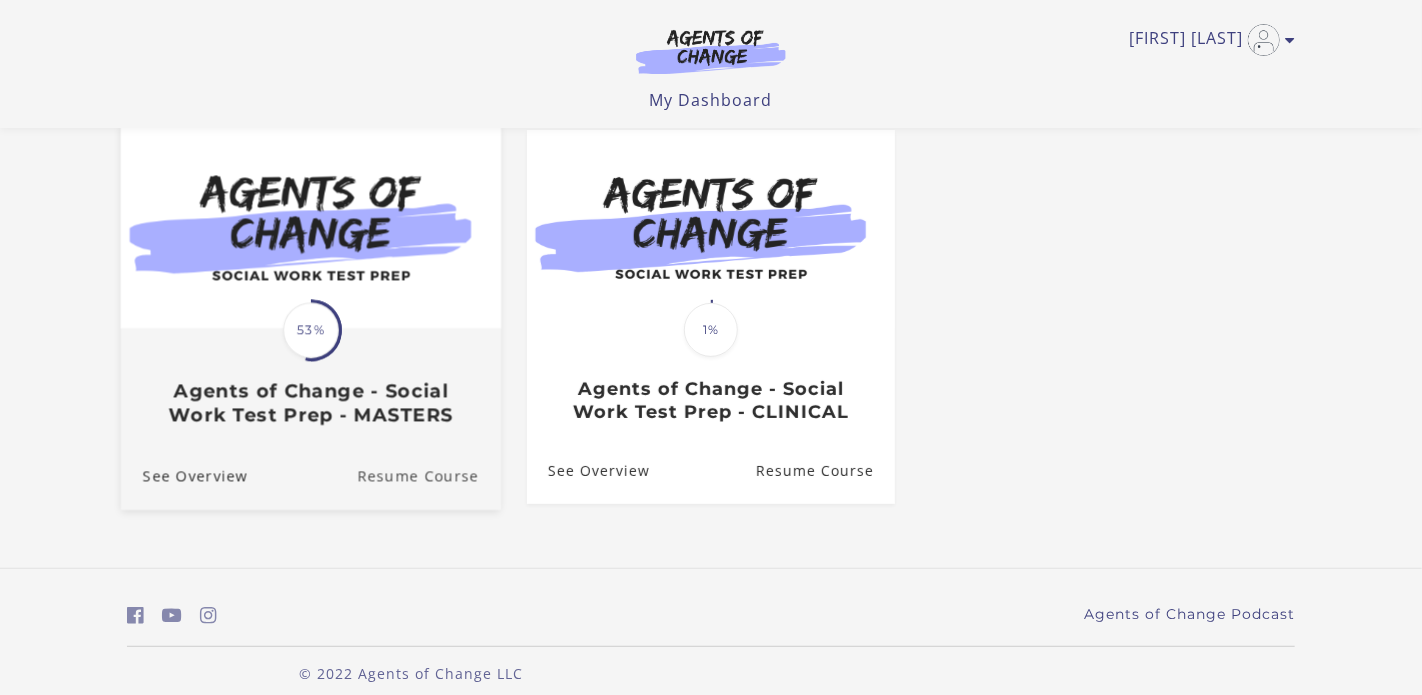 click on "Resume Course" at bounding box center (429, 476) 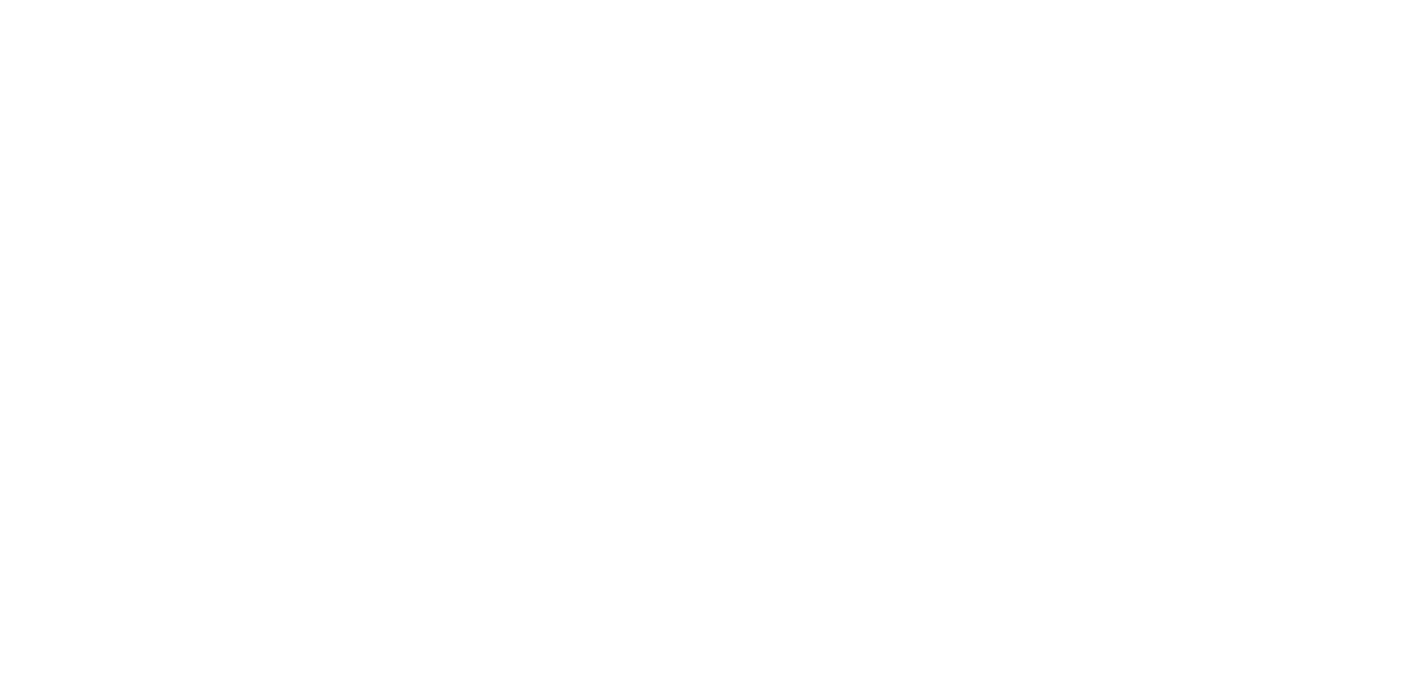 scroll, scrollTop: 0, scrollLeft: 0, axis: both 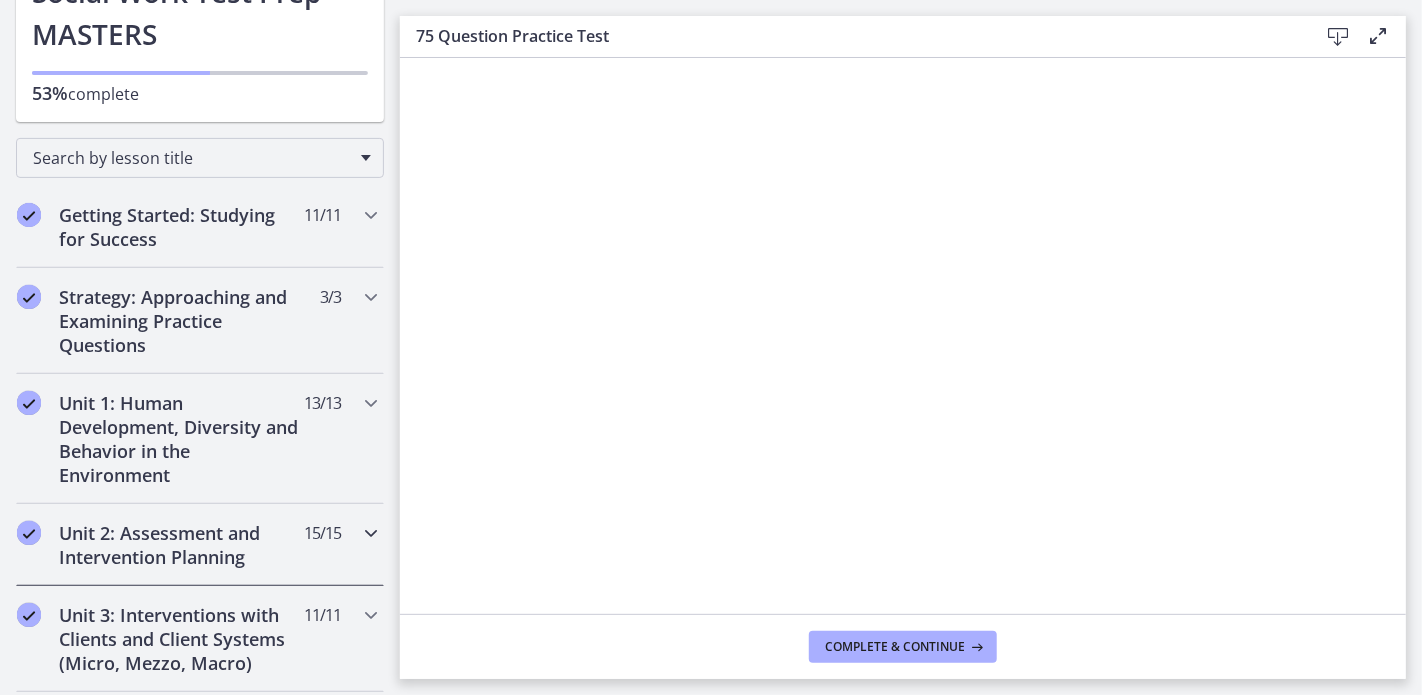 click on "Unit 2: Assessment and Intervention Planning" at bounding box center [181, 545] 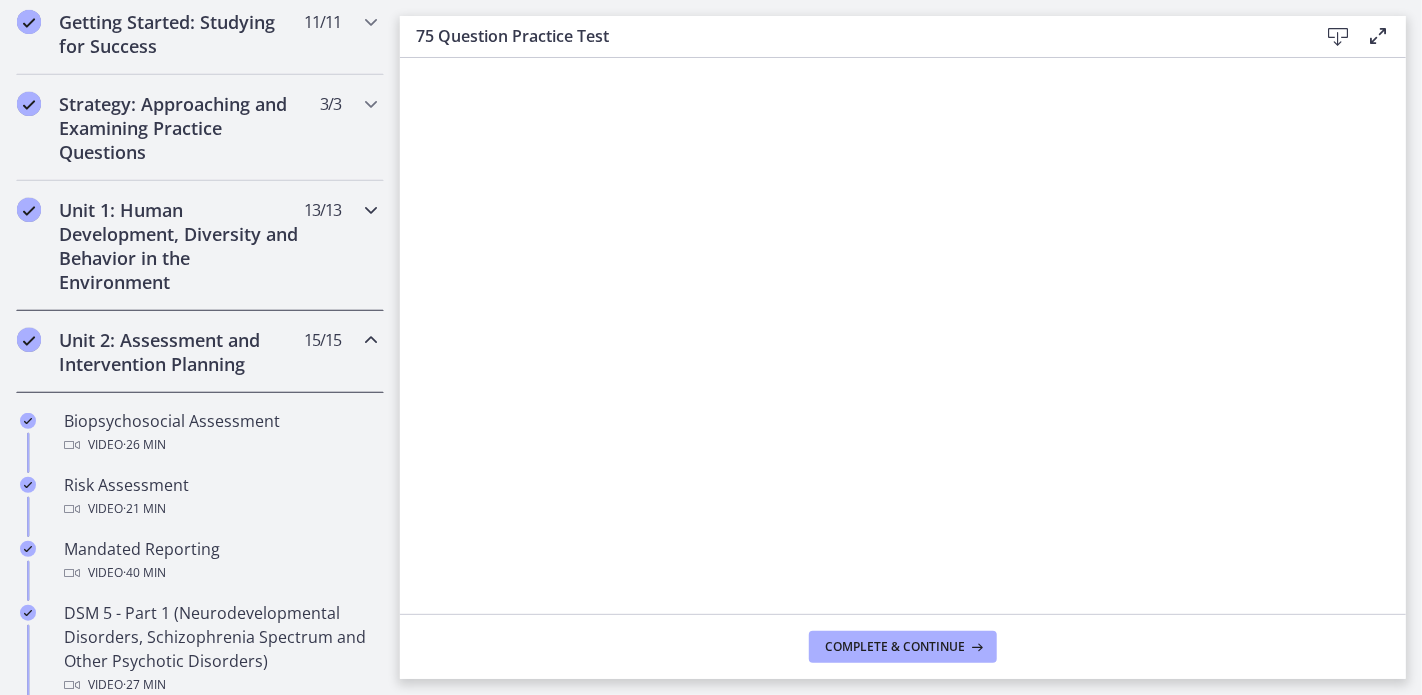 scroll, scrollTop: 400, scrollLeft: 0, axis: vertical 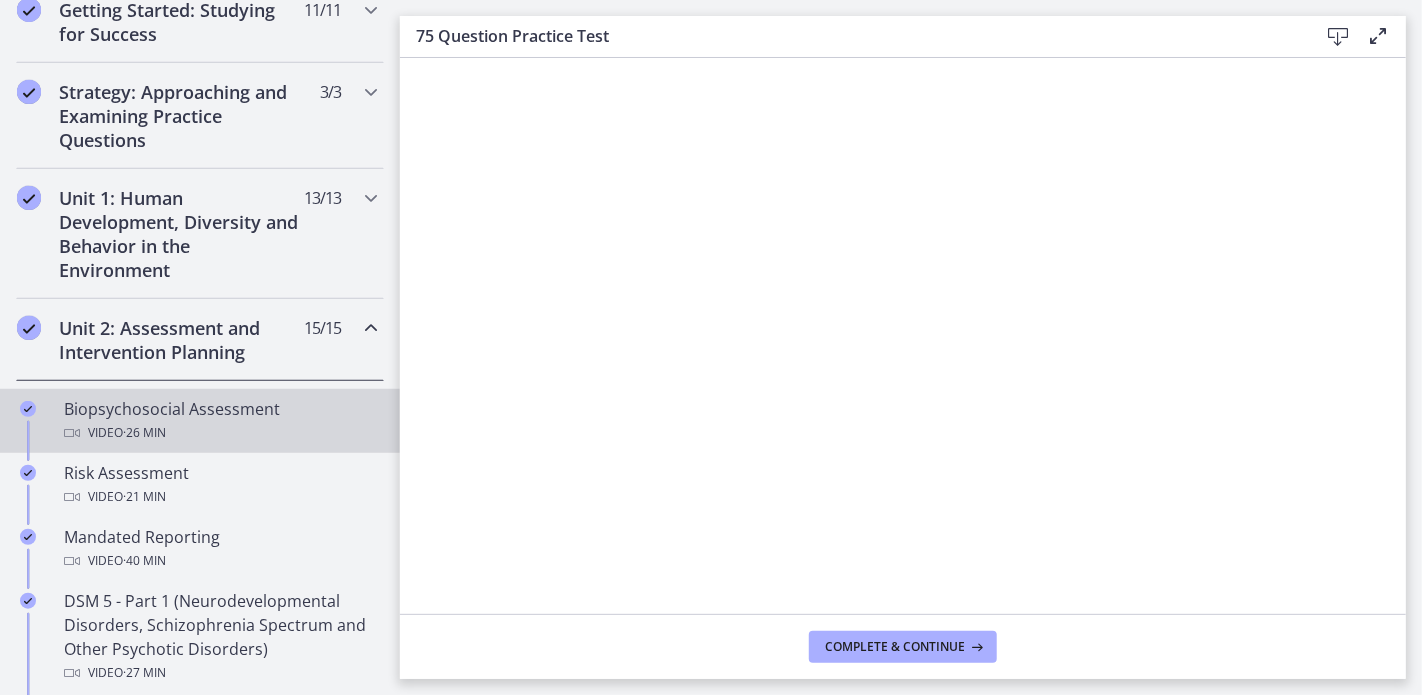 click on "Biopsychosocial Assessment
Video
&nbsp;·&nbsp; 26 min" at bounding box center [220, 421] 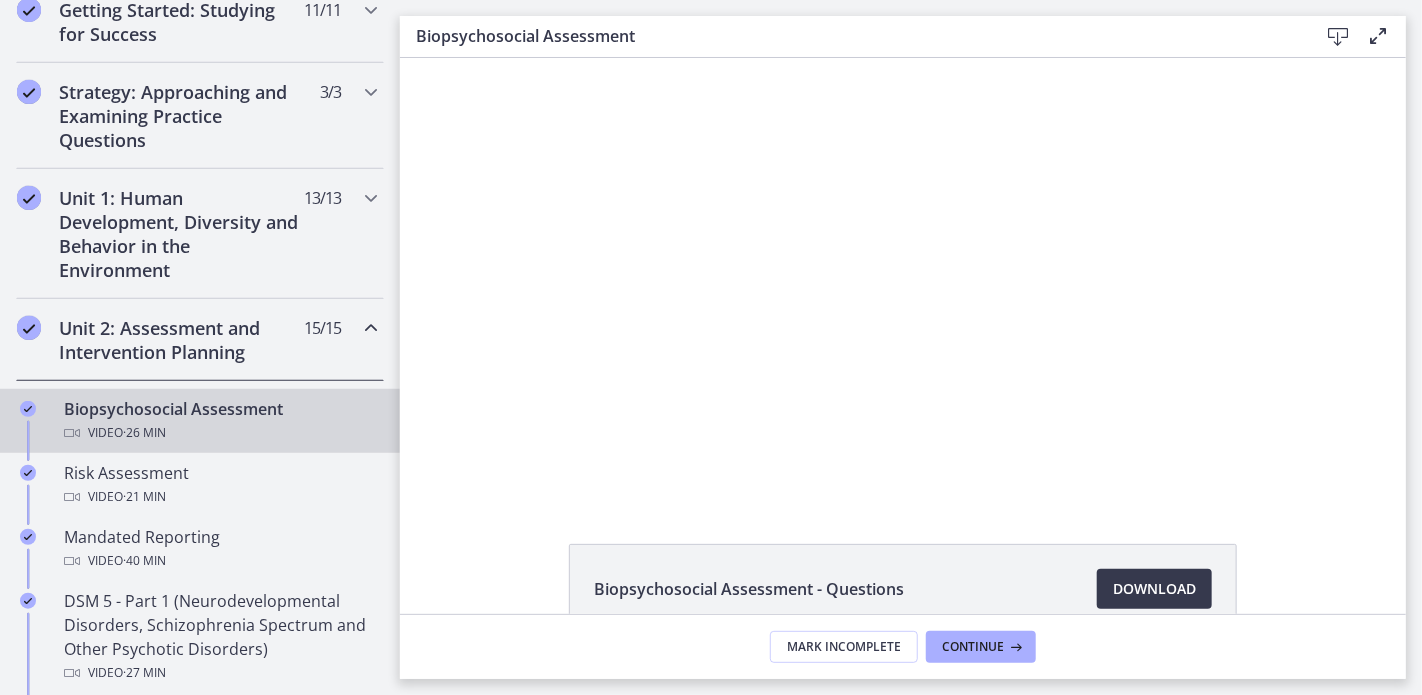 scroll, scrollTop: 0, scrollLeft: 0, axis: both 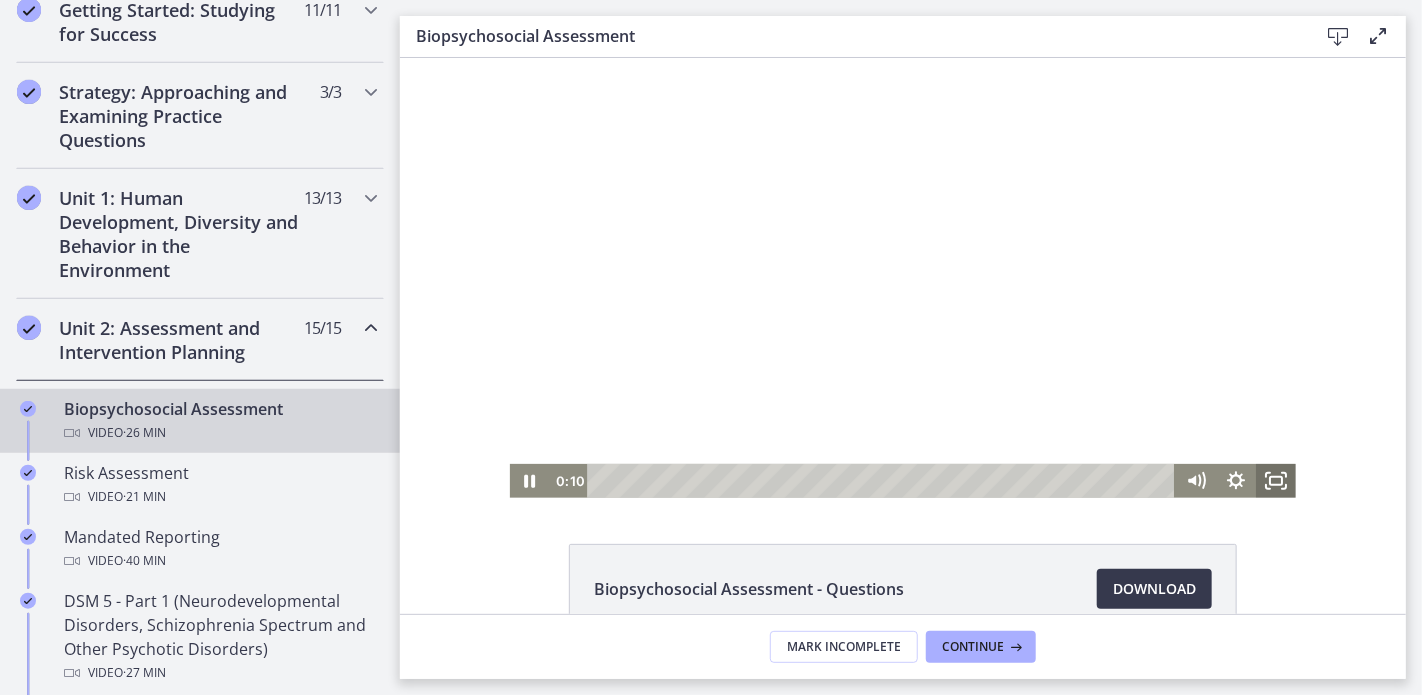click 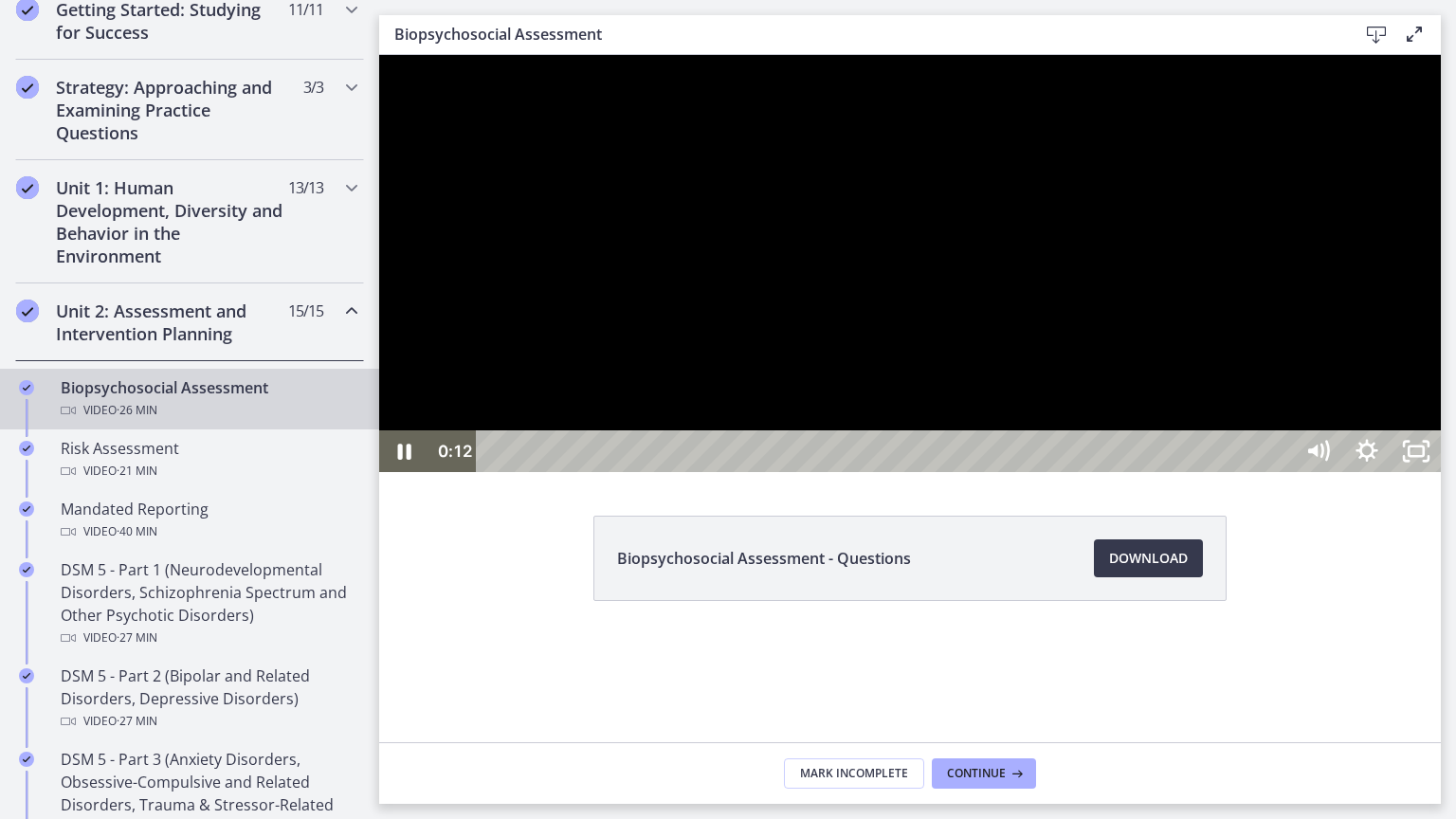 click at bounding box center (910, 264) 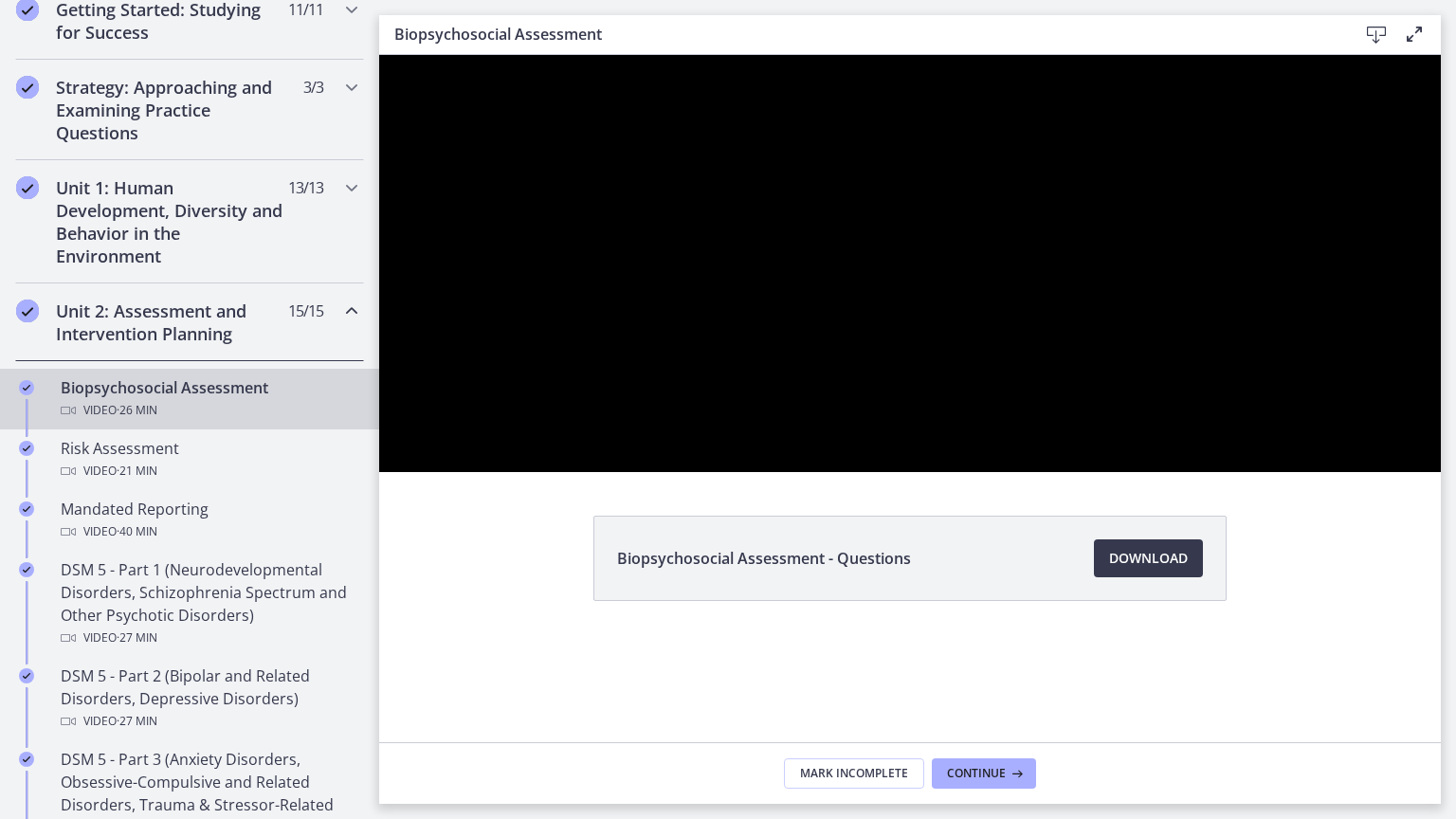 click at bounding box center (910, 264) 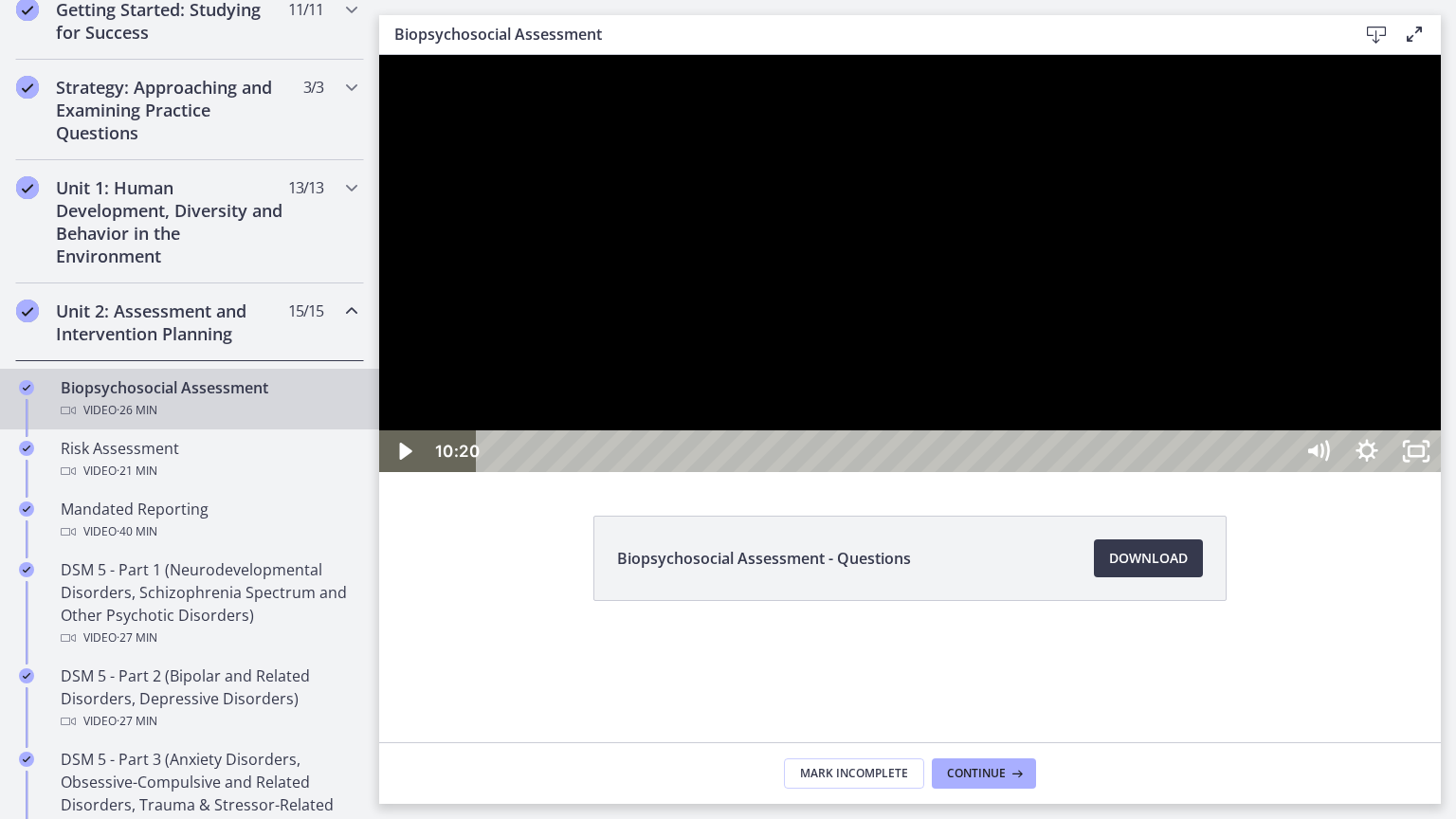 click at bounding box center [379, 55] 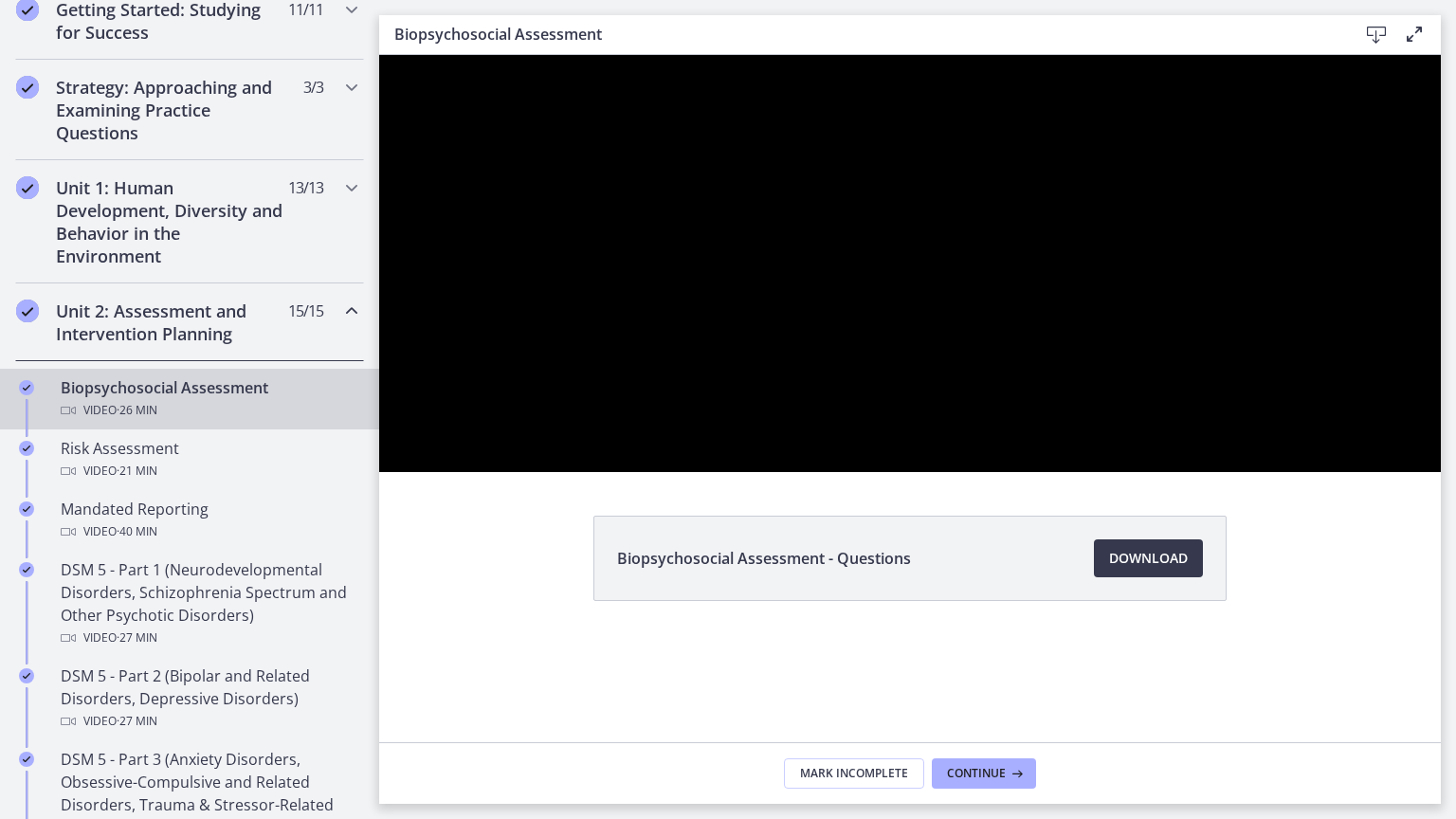 click at bounding box center [379, 55] 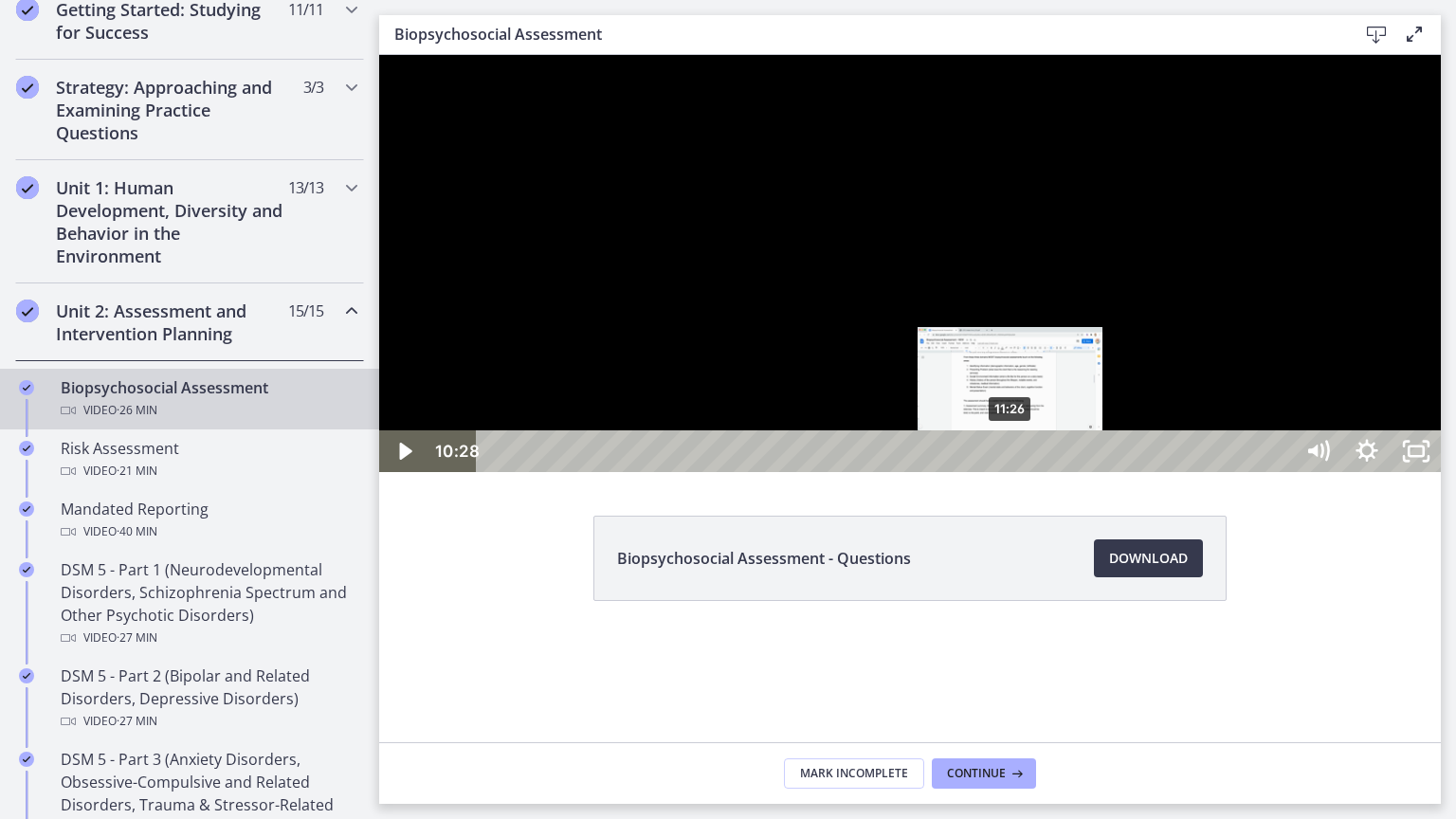click on "11:26" at bounding box center [887, 451] 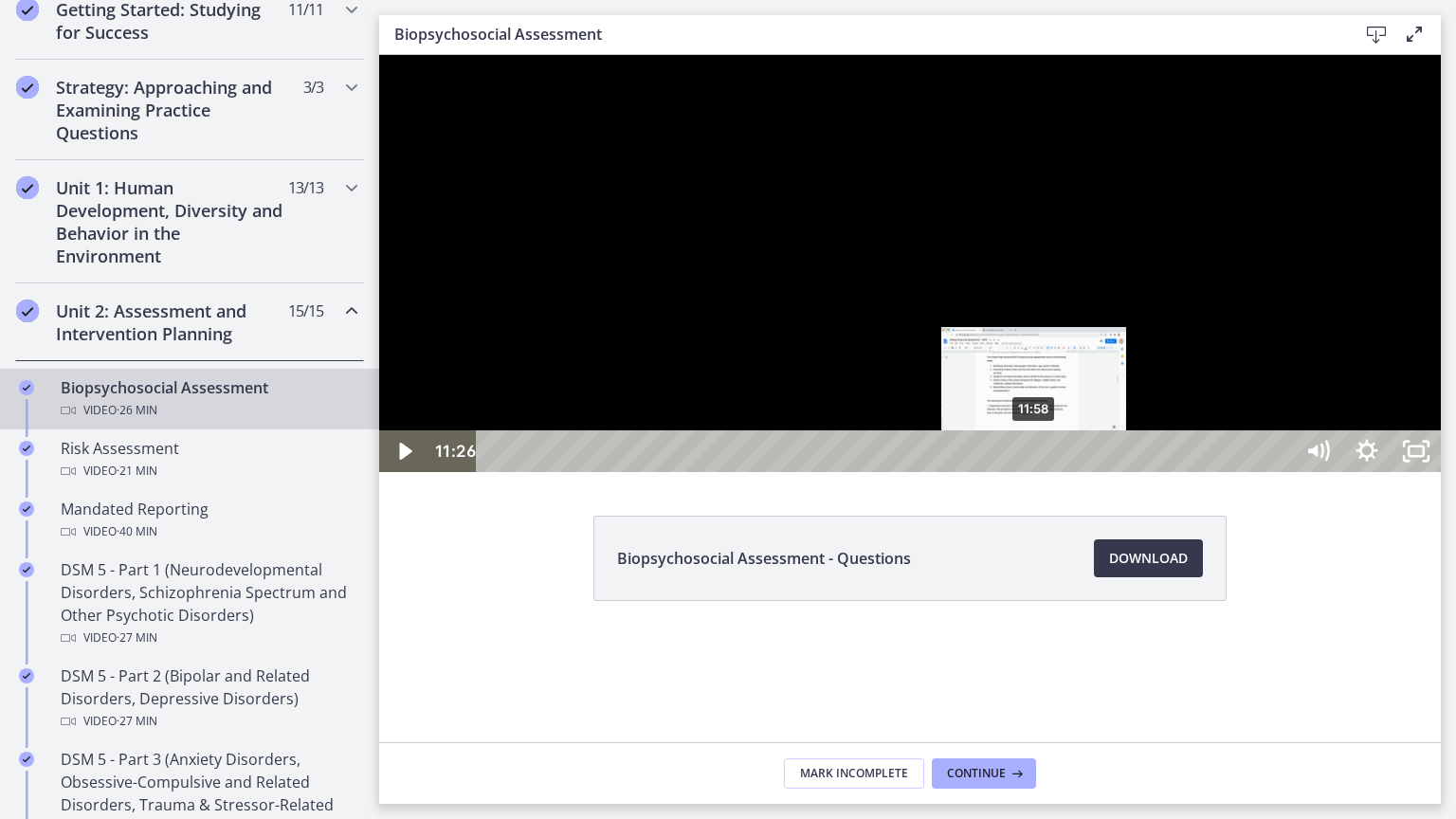 click on "11:58" at bounding box center (887, 451) 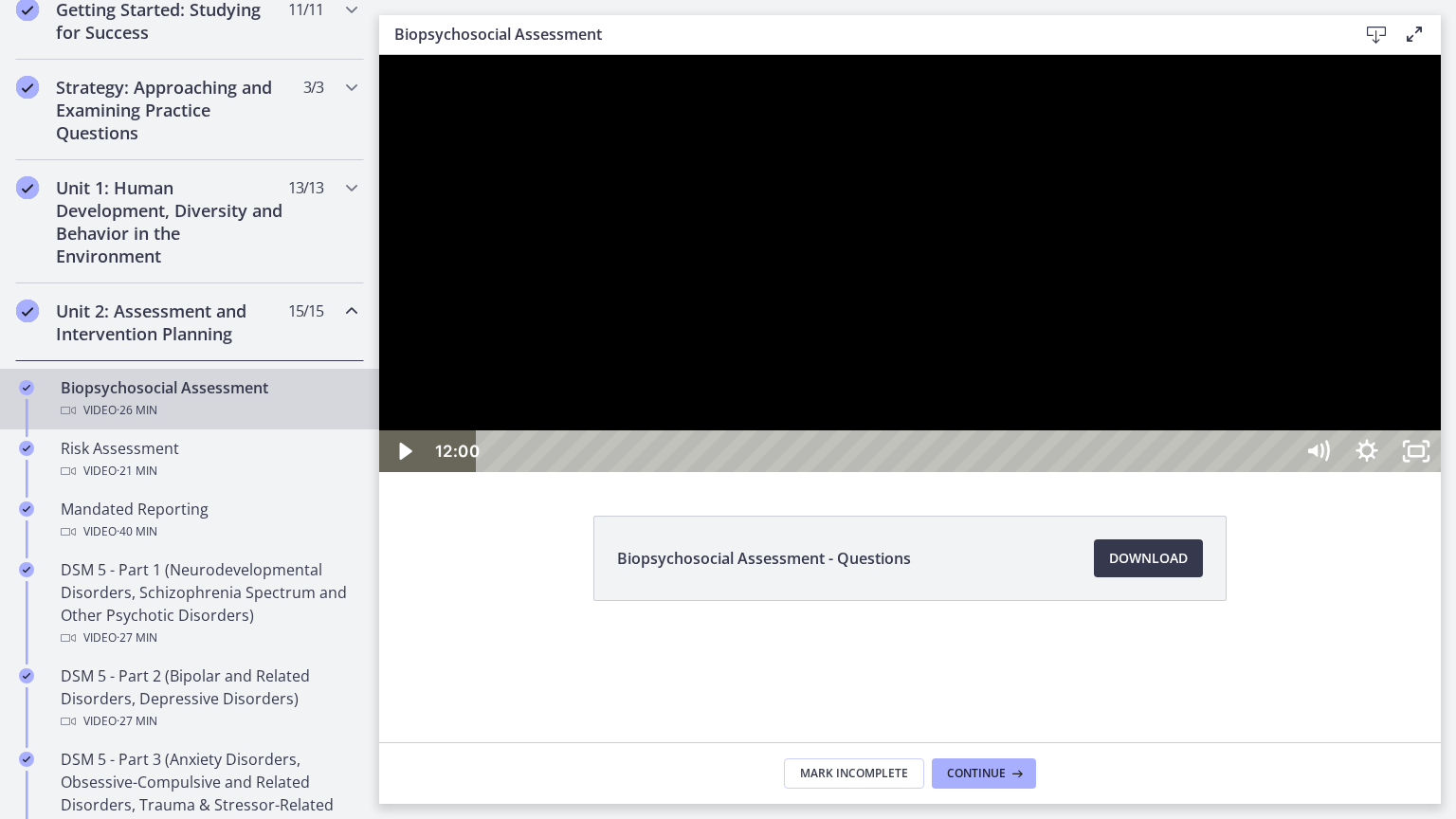 click at bounding box center (910, 264) 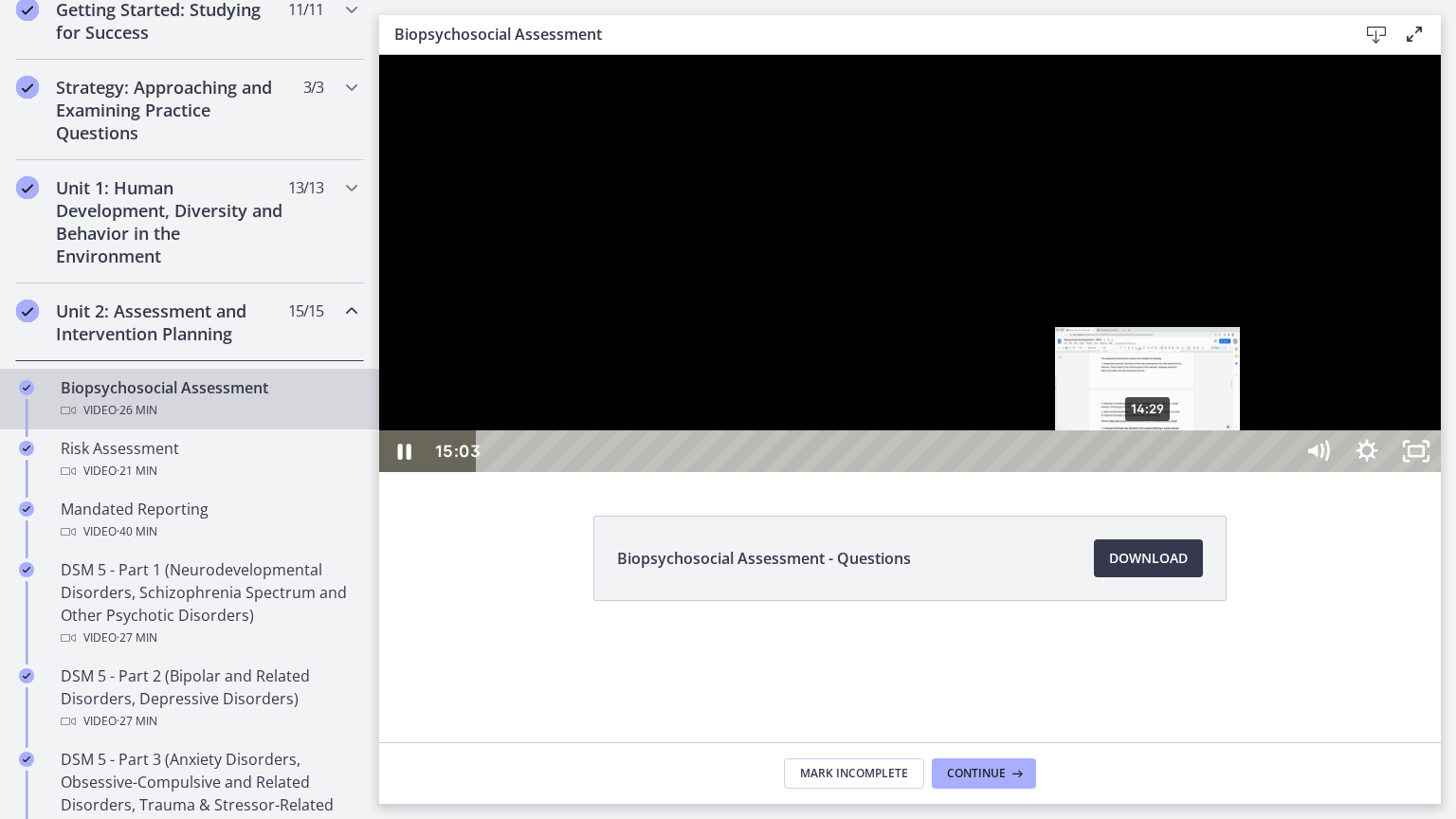 click on "14:29" at bounding box center [887, 451] 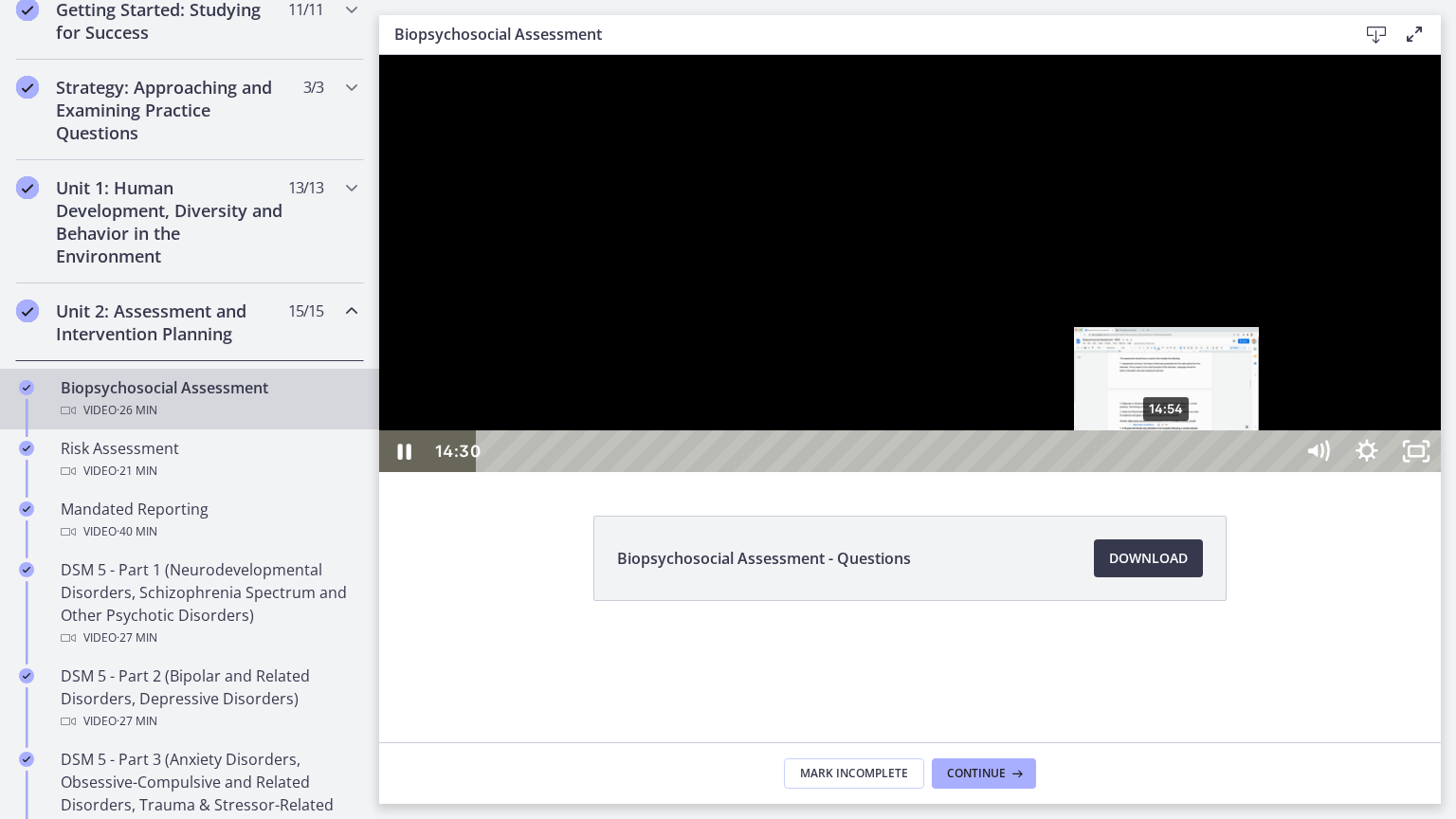 click on "14:54" at bounding box center (887, 451) 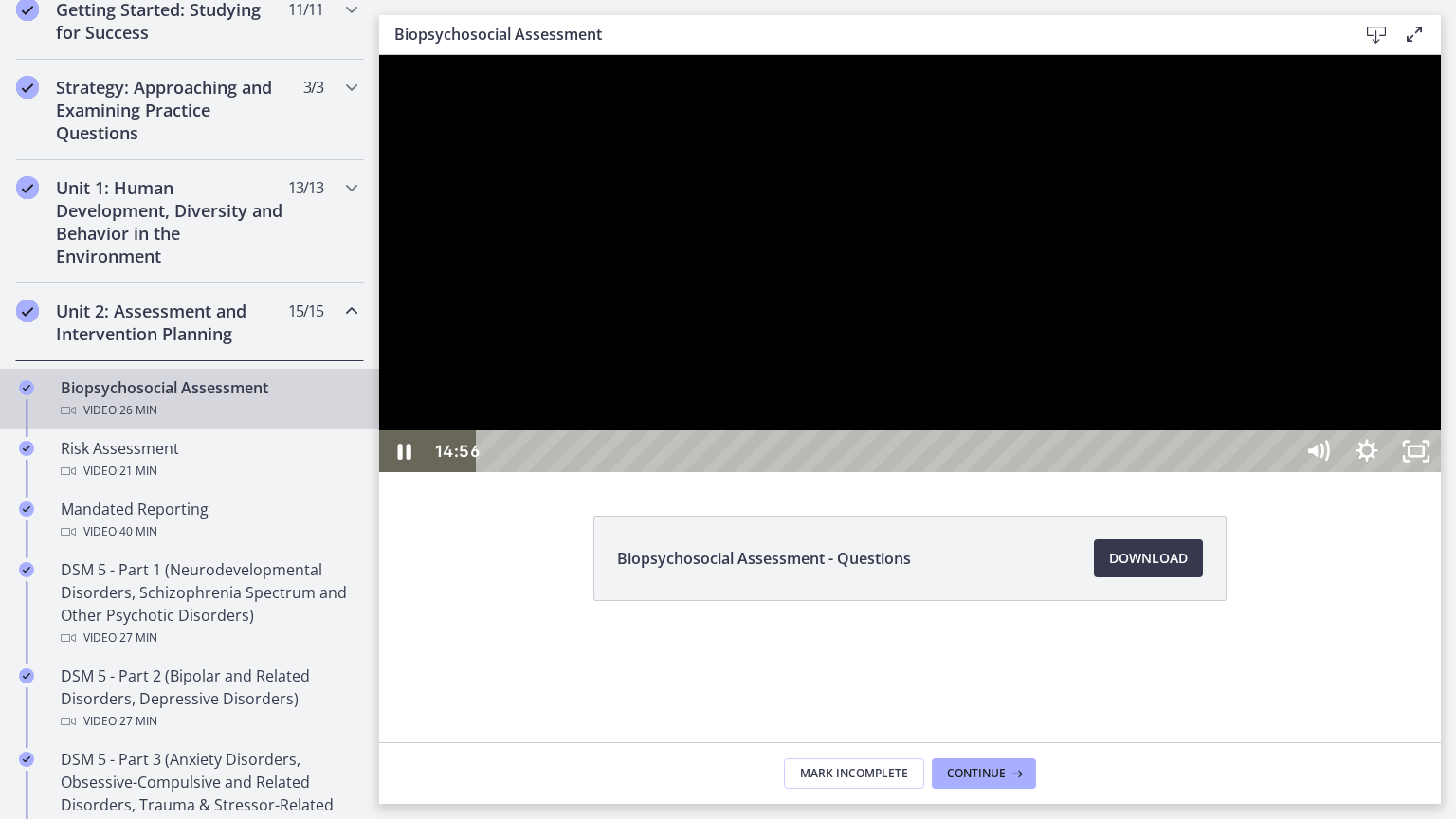 click at bounding box center (910, 264) 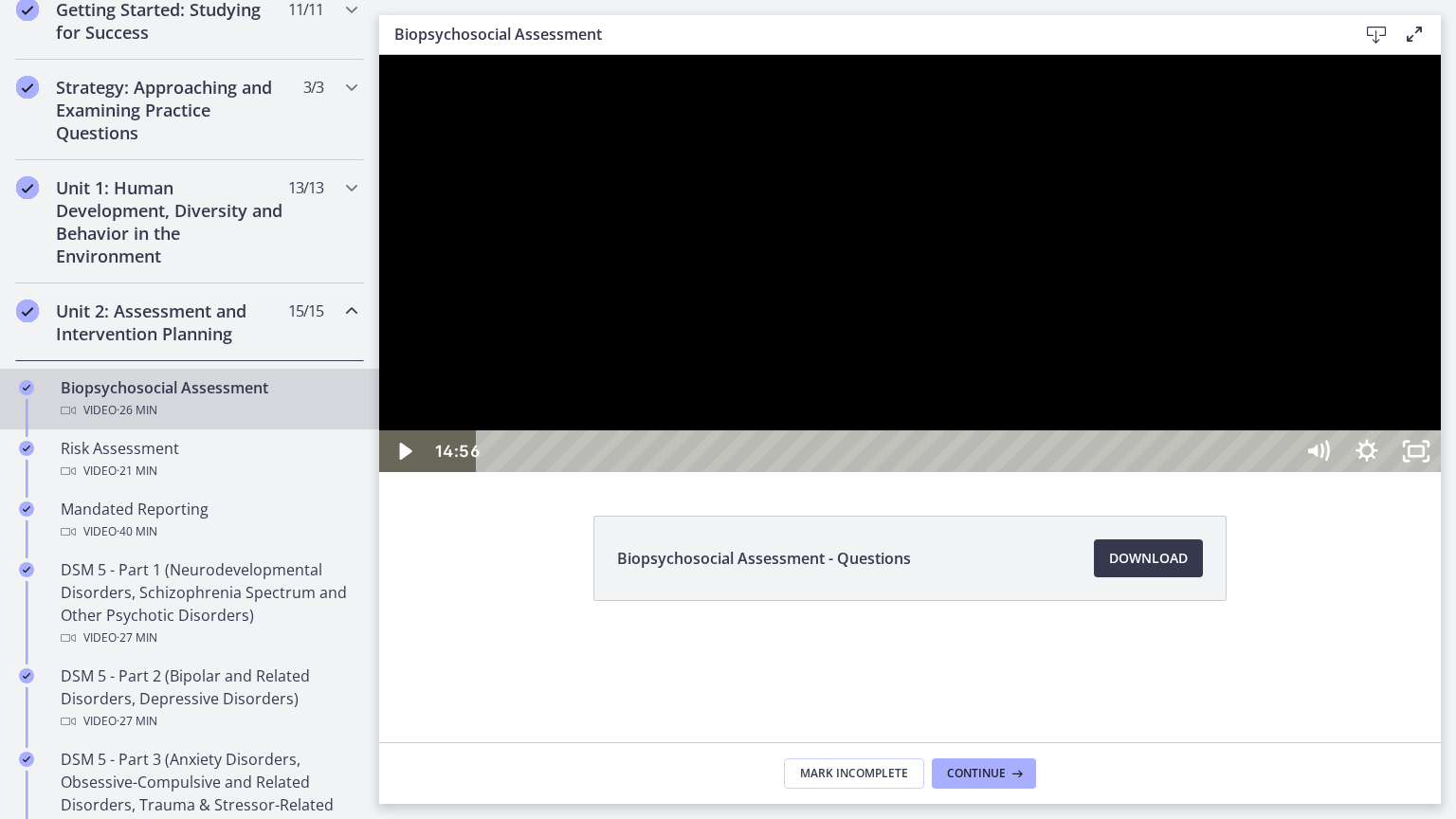 click at bounding box center (910, 264) 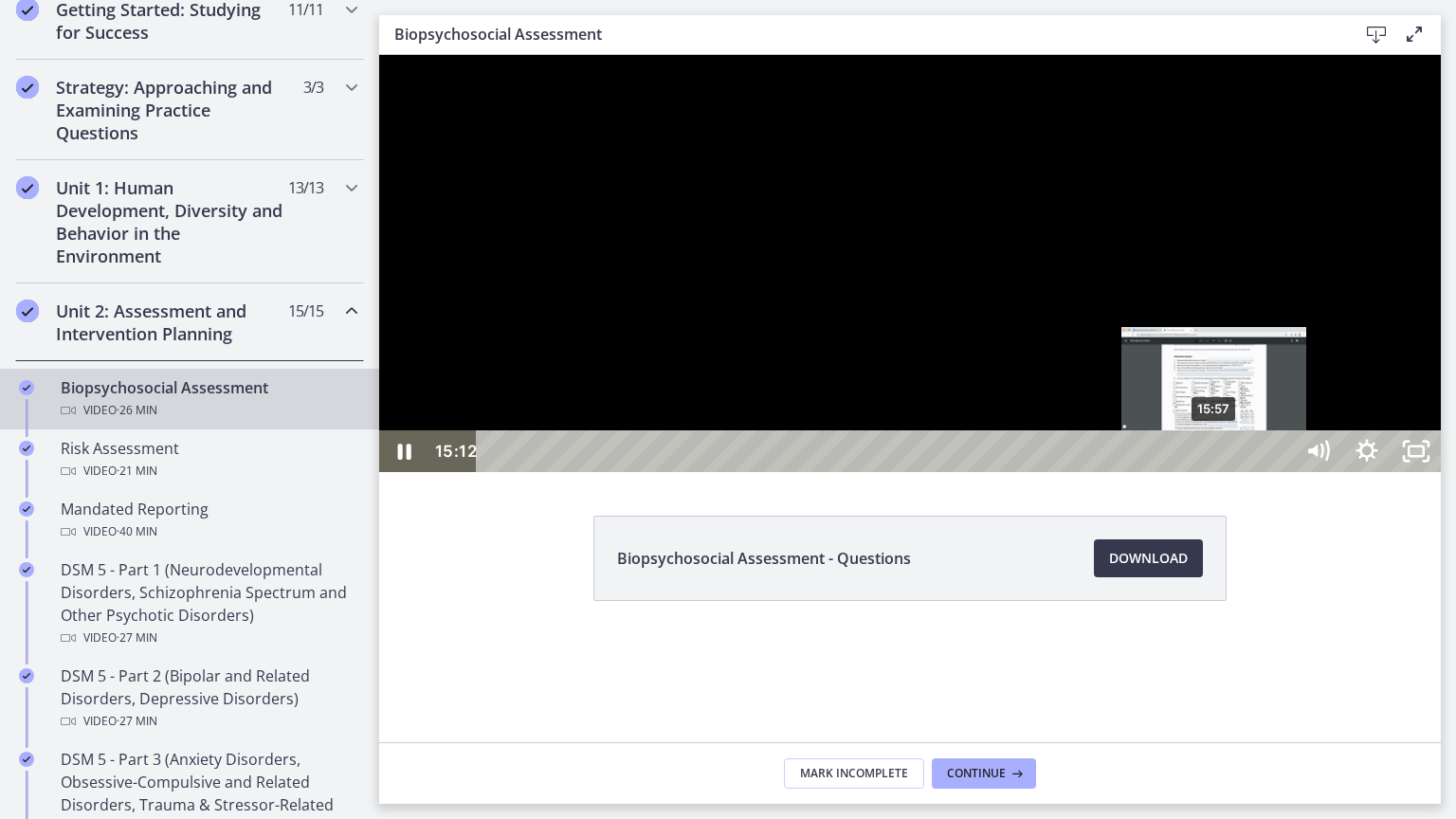 click on "15:57" at bounding box center [887, 451] 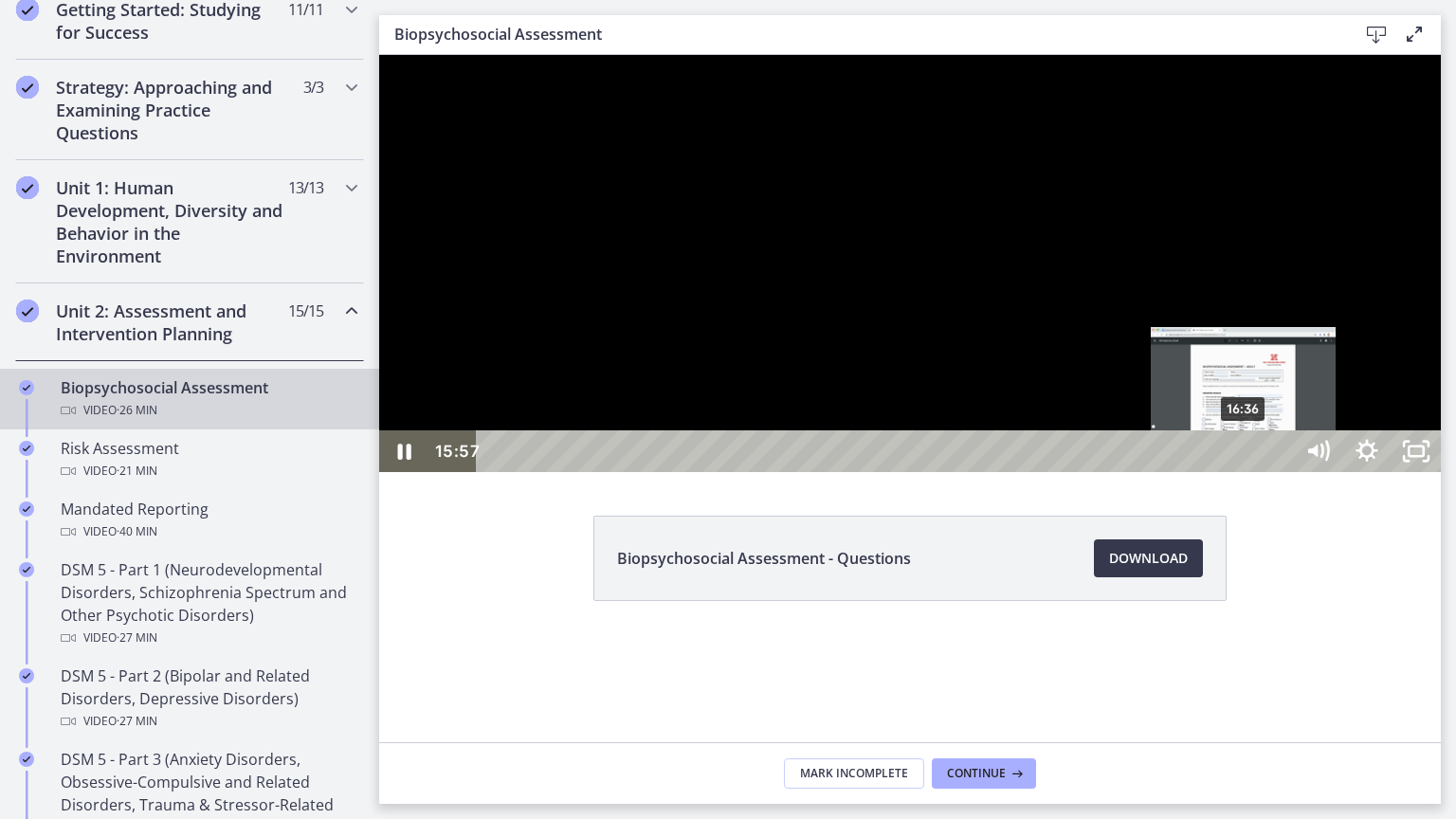 click on "16:36" at bounding box center [887, 451] 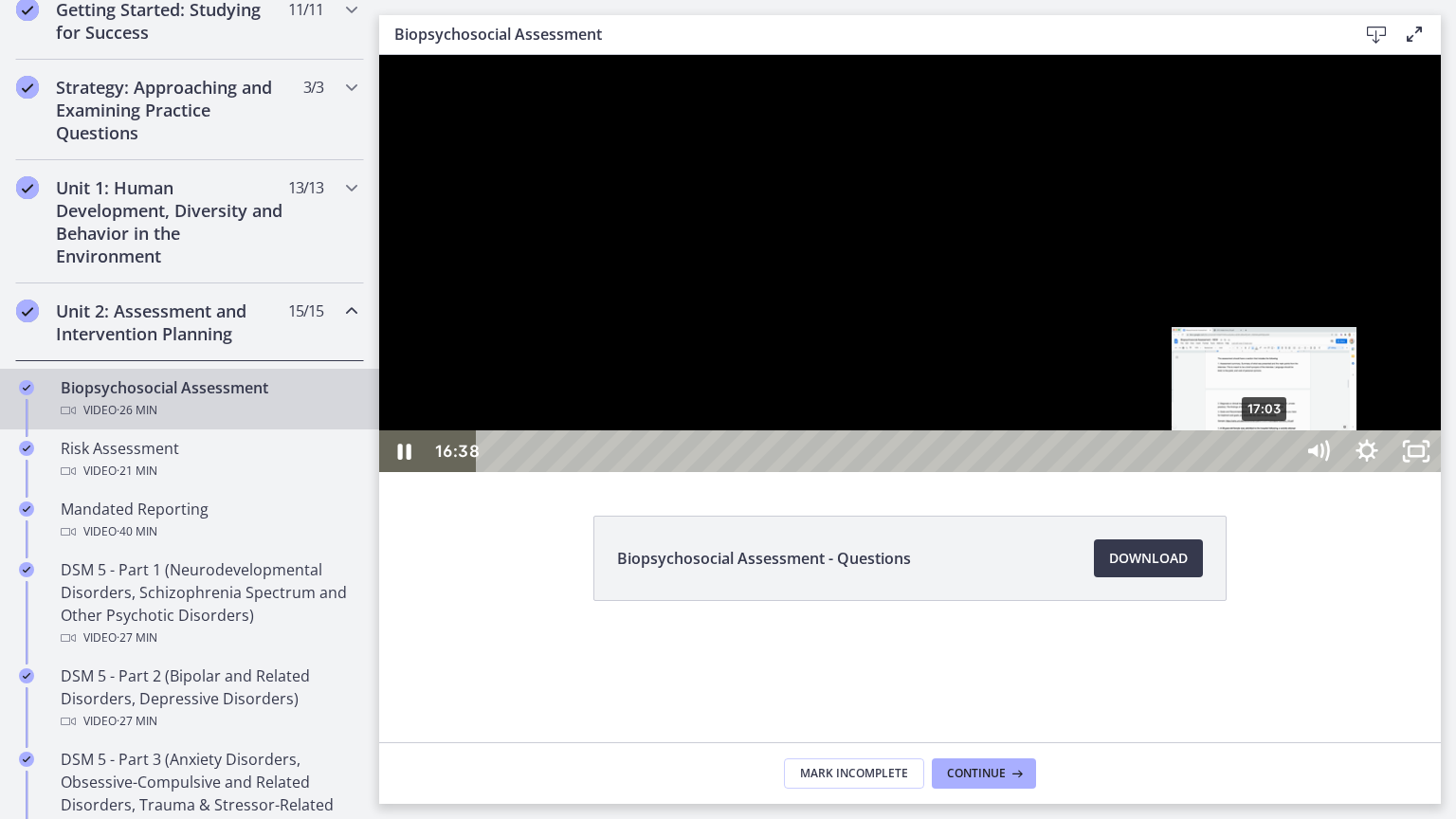 click on "17:03" at bounding box center (887, 451) 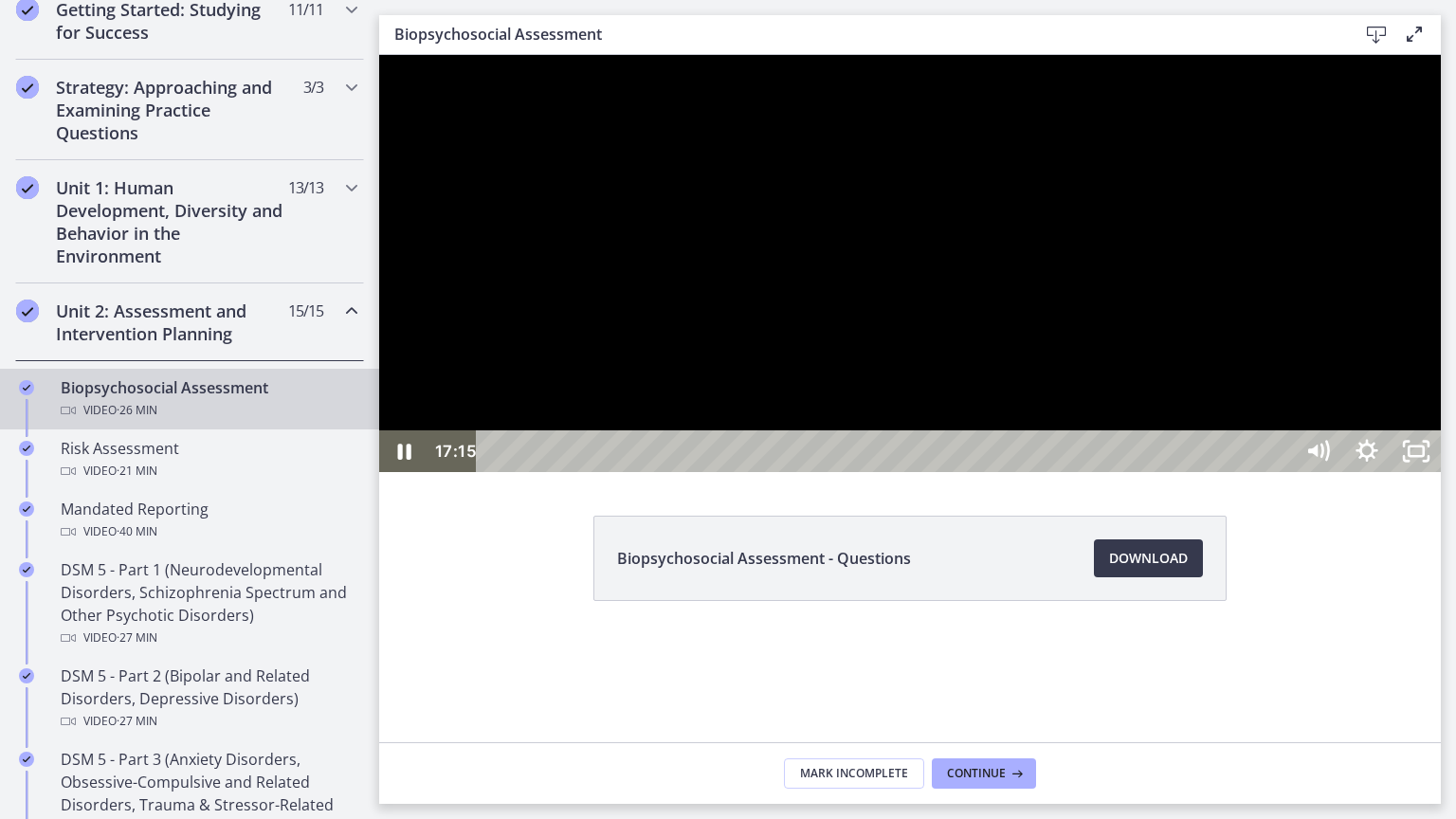 click at bounding box center [910, 264] 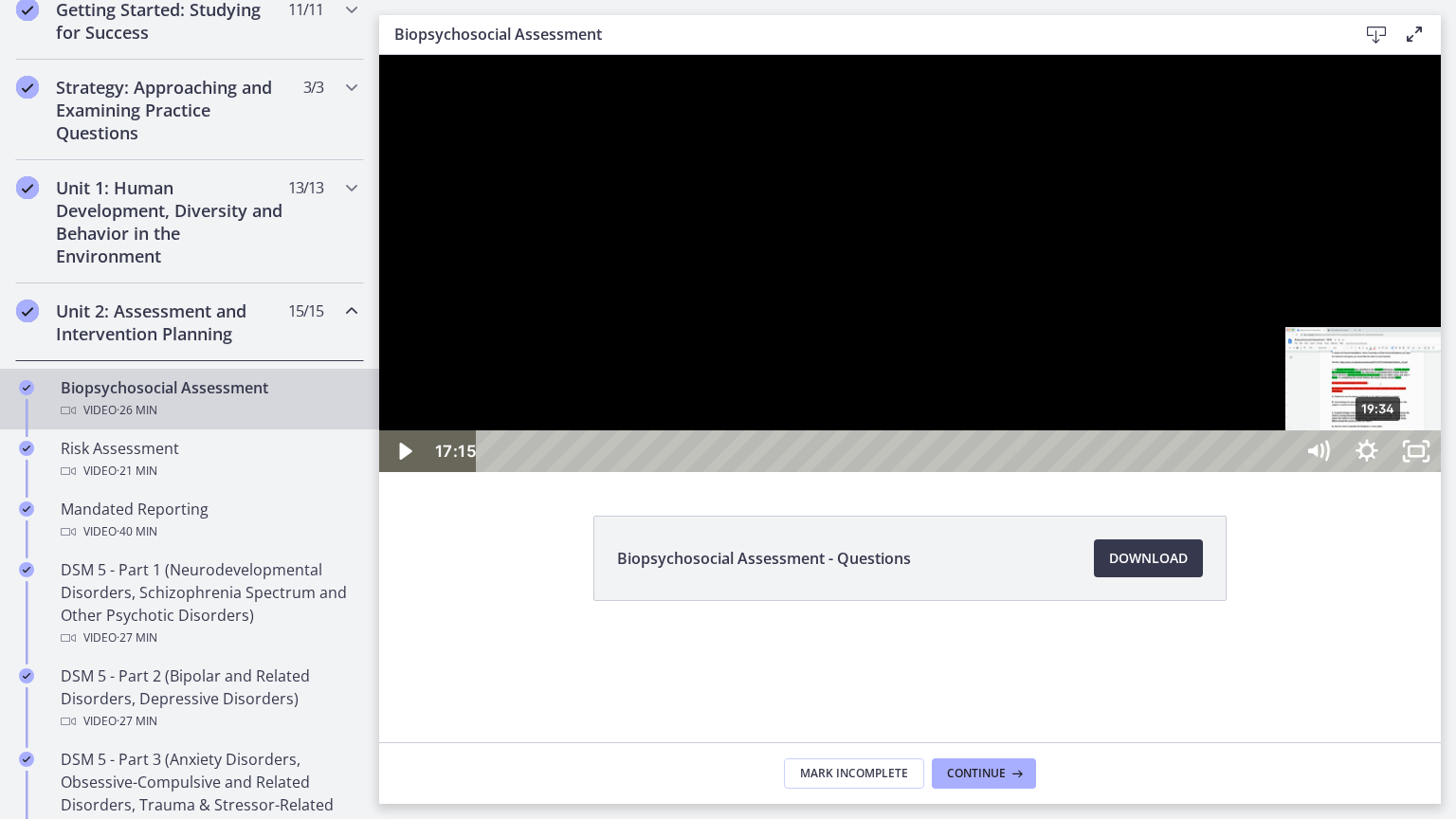 click on "19:34" at bounding box center (887, 451) 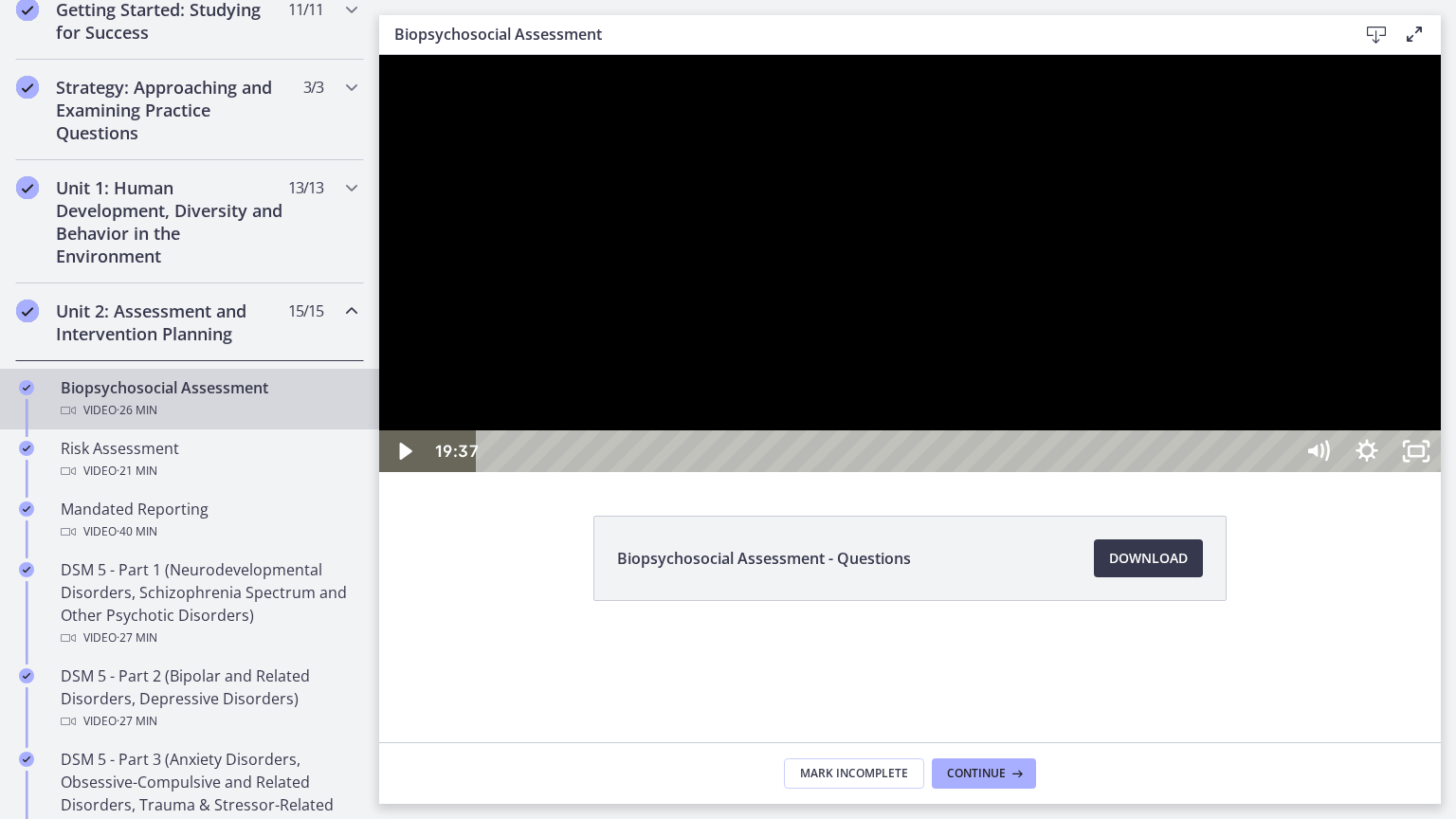 click at bounding box center [910, 264] 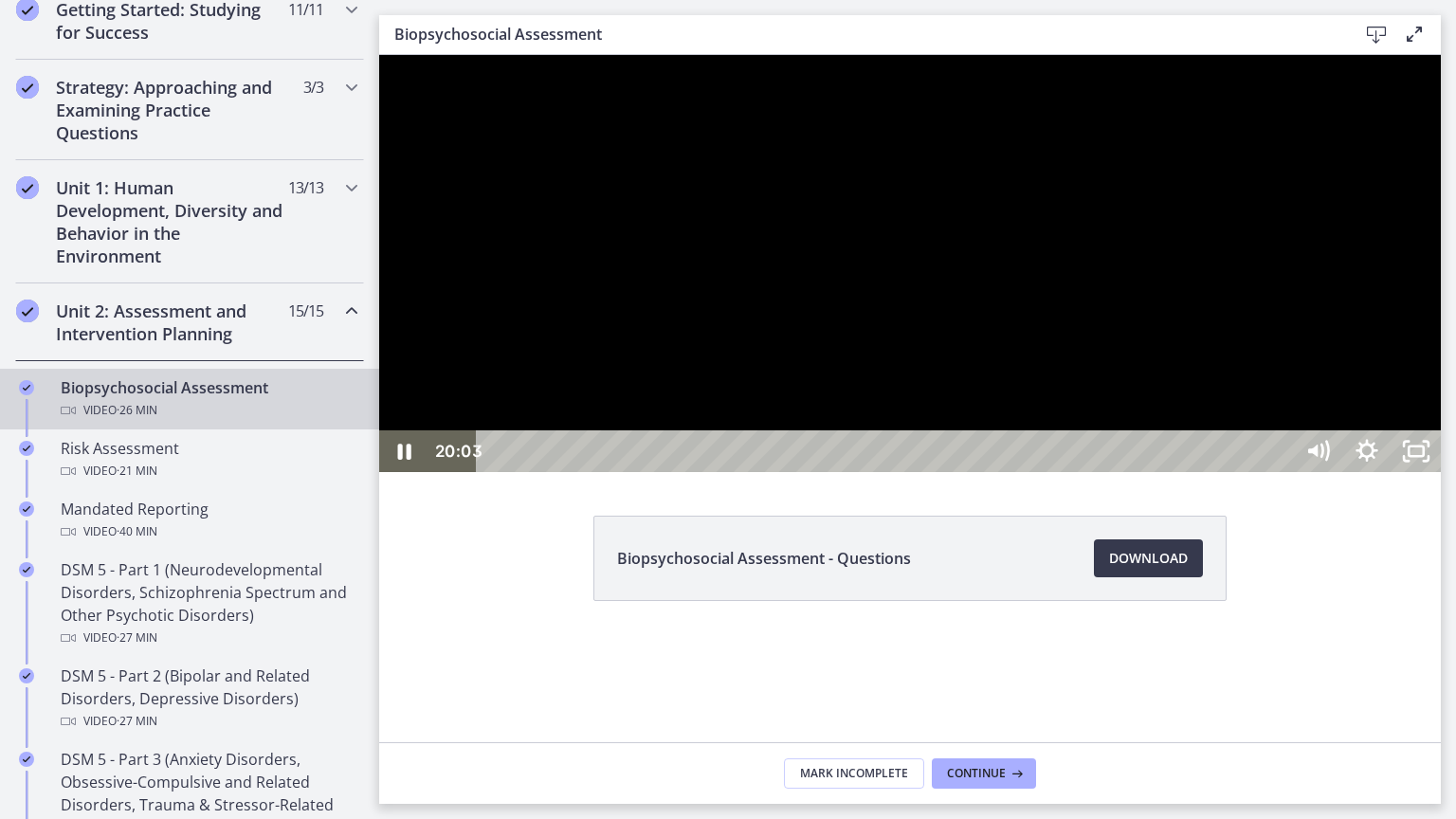 click at bounding box center (910, 264) 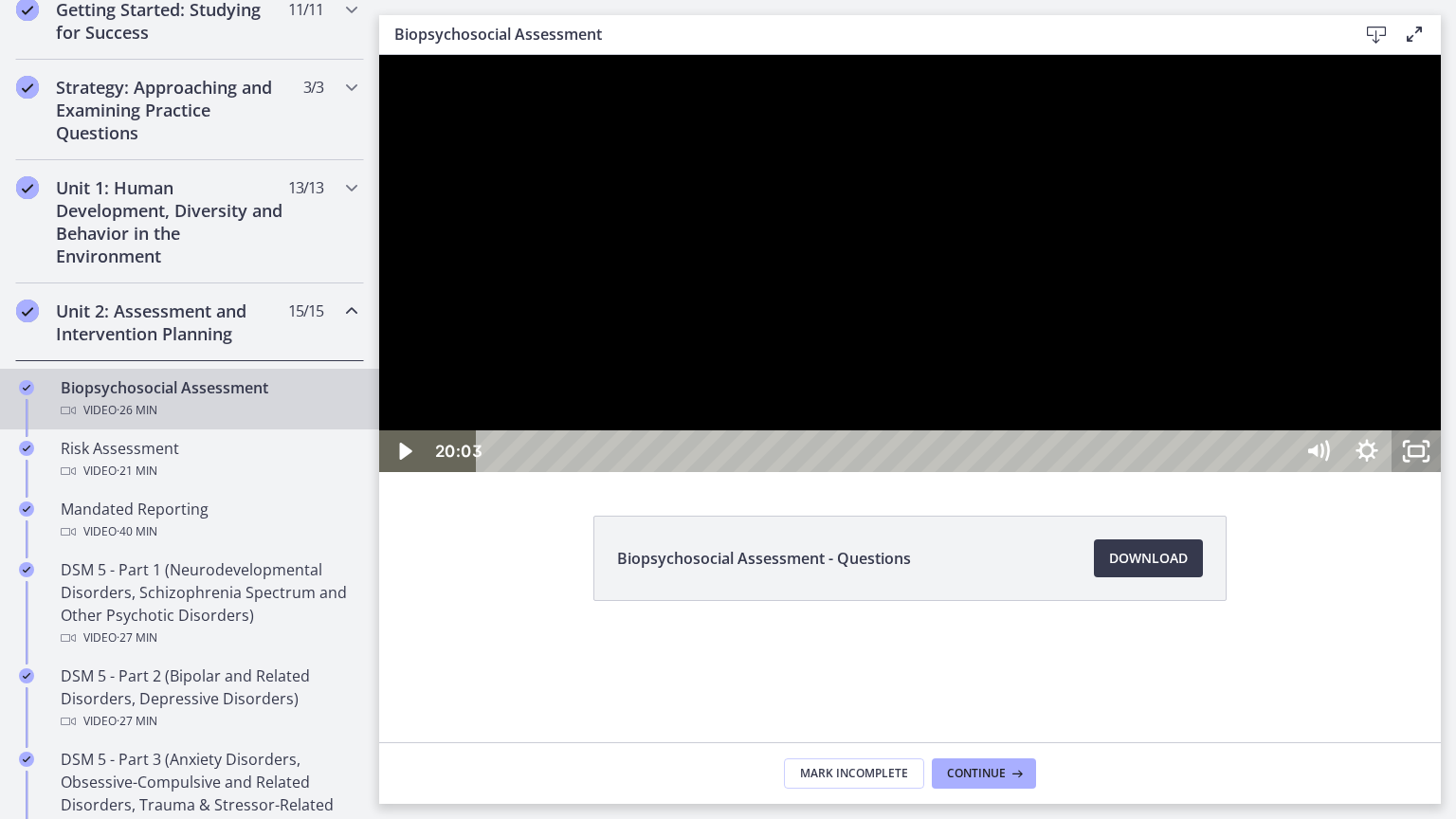 click 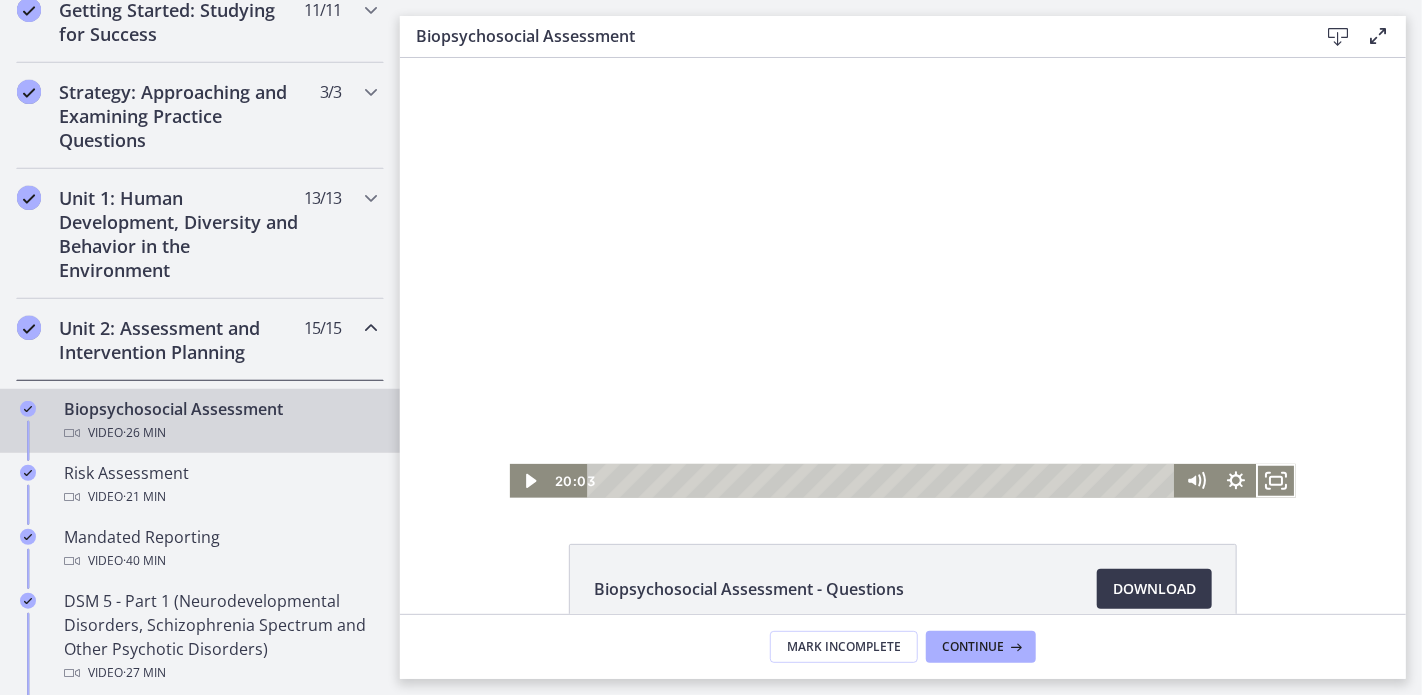 click at bounding box center (902, 277) 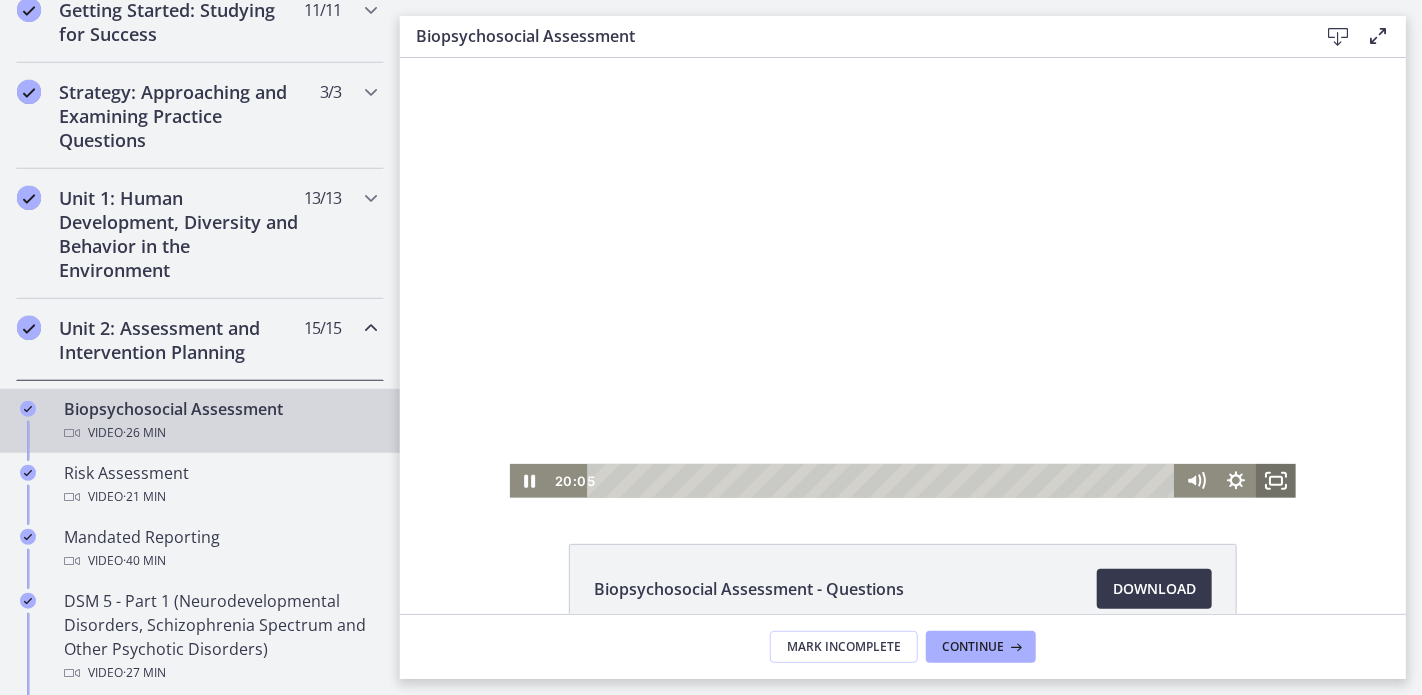 click 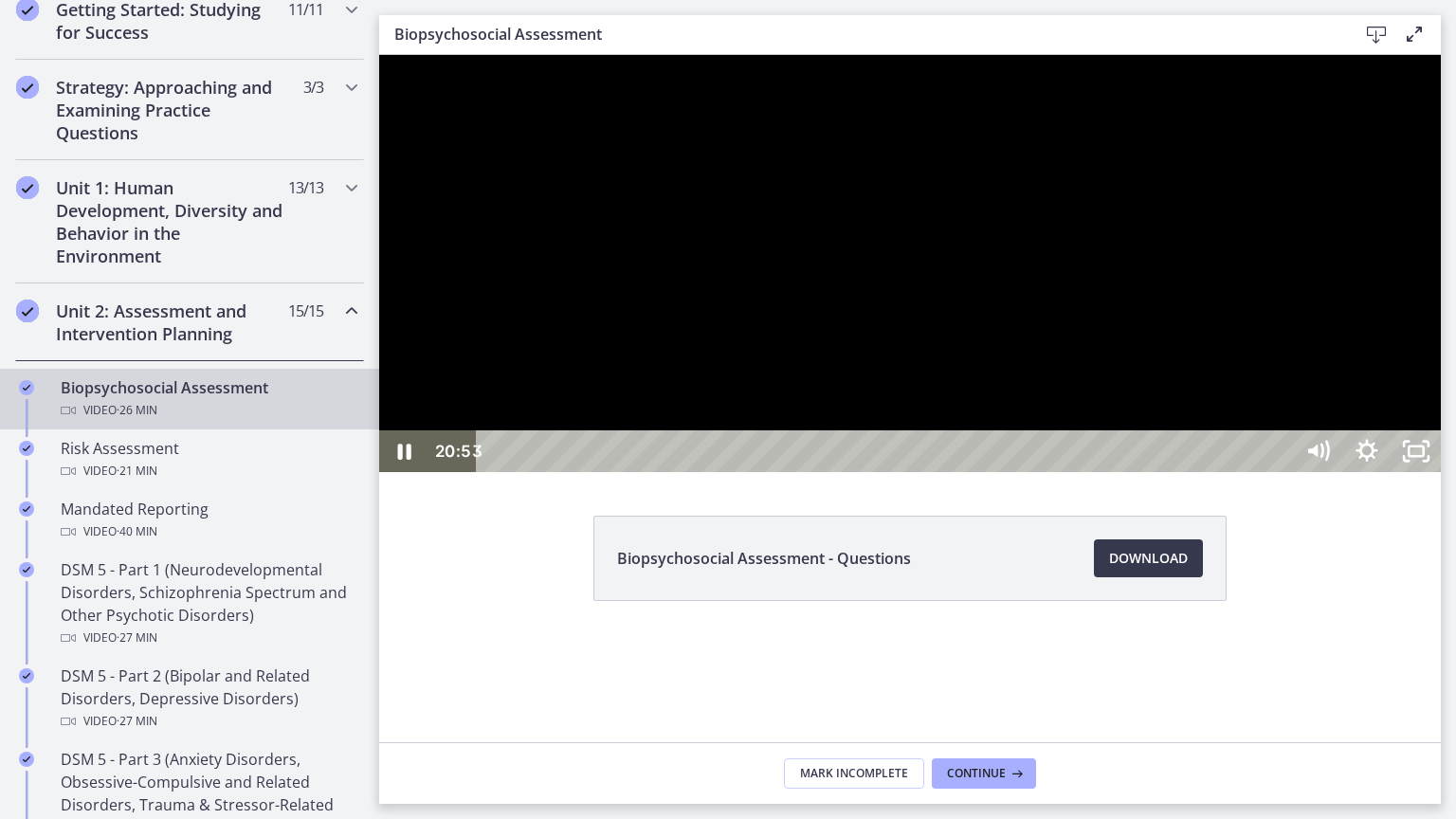 click at bounding box center (910, 264) 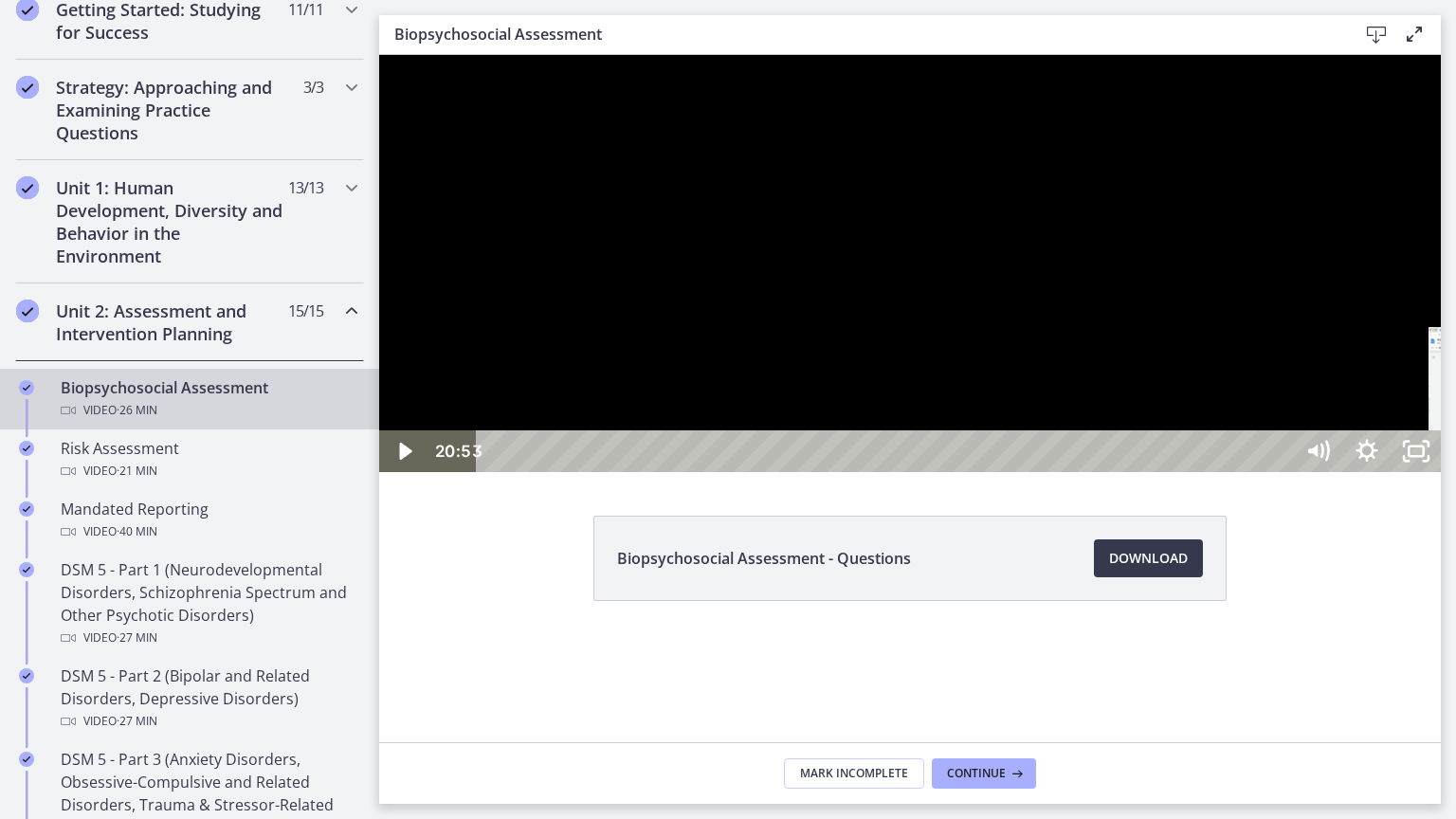 click on "22:46" at bounding box center (887, 451) 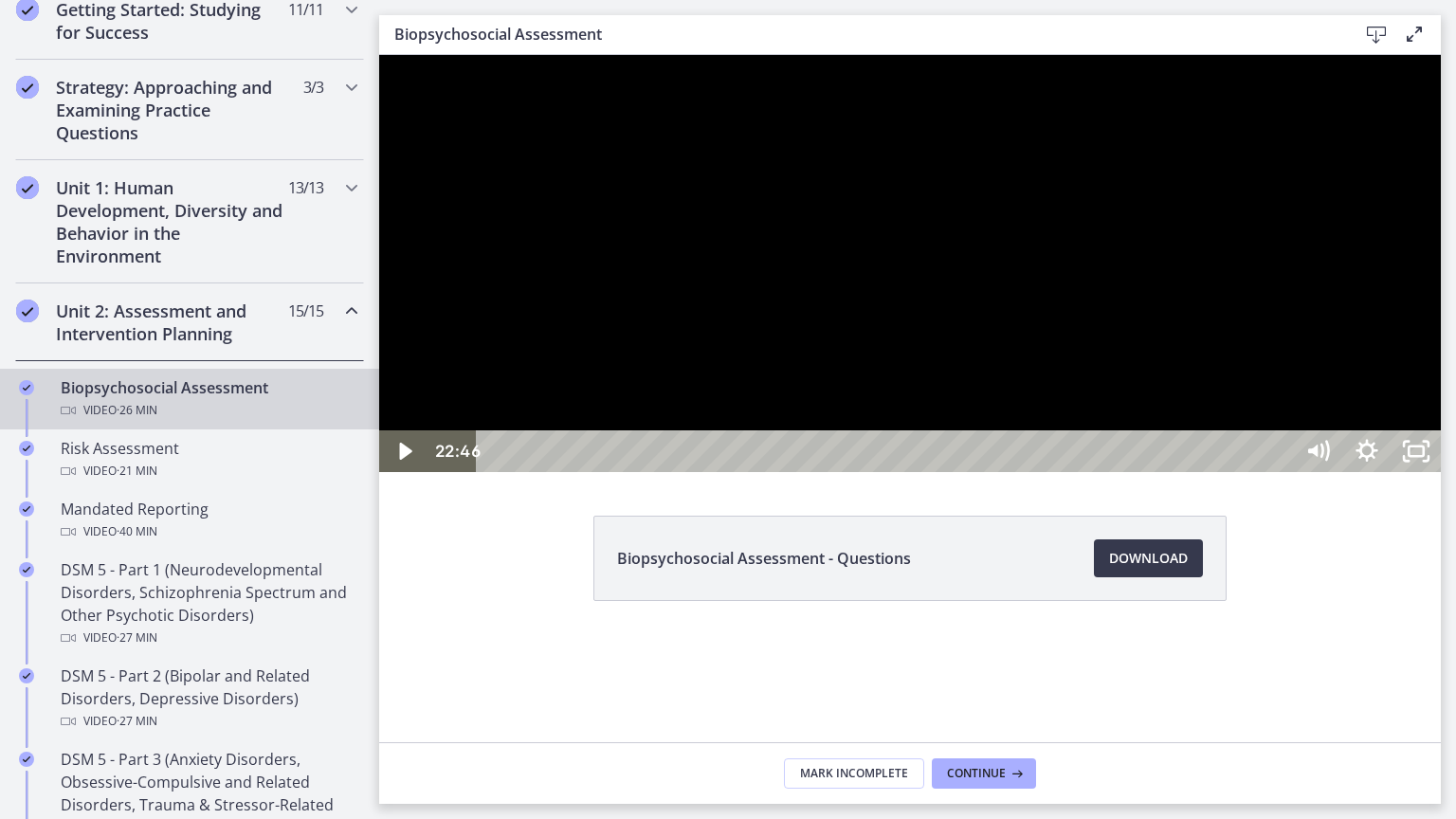 click on "23:33" at bounding box center [887, 451] 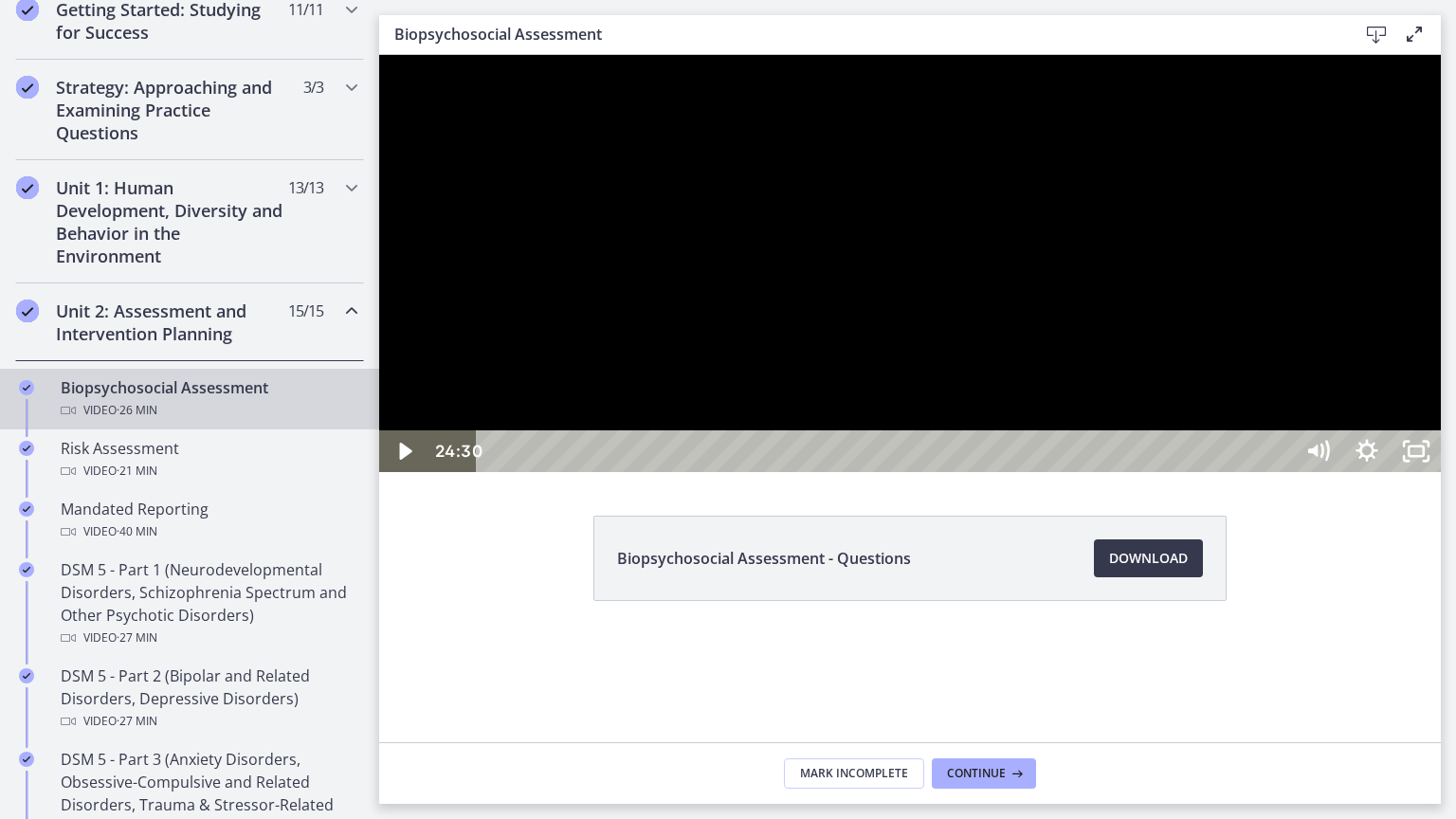click on "24:30" at bounding box center (887, 451) 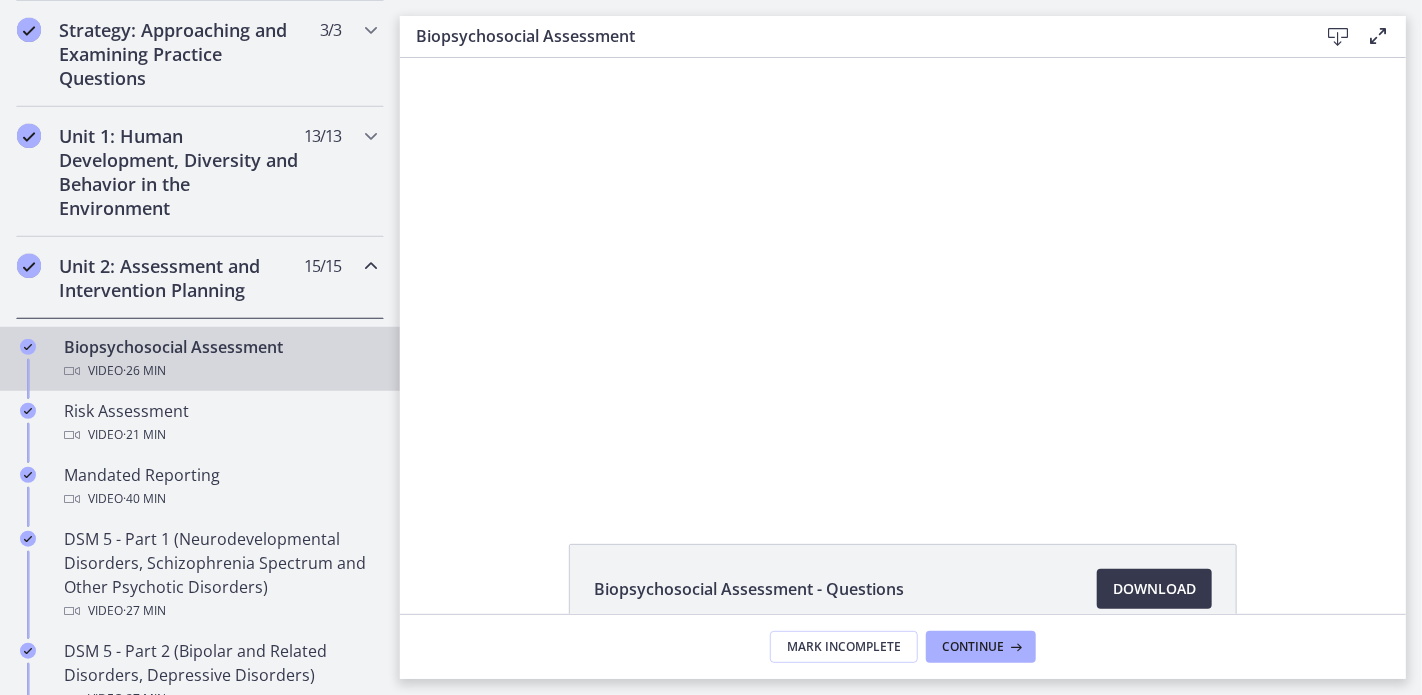 scroll, scrollTop: 467, scrollLeft: 0, axis: vertical 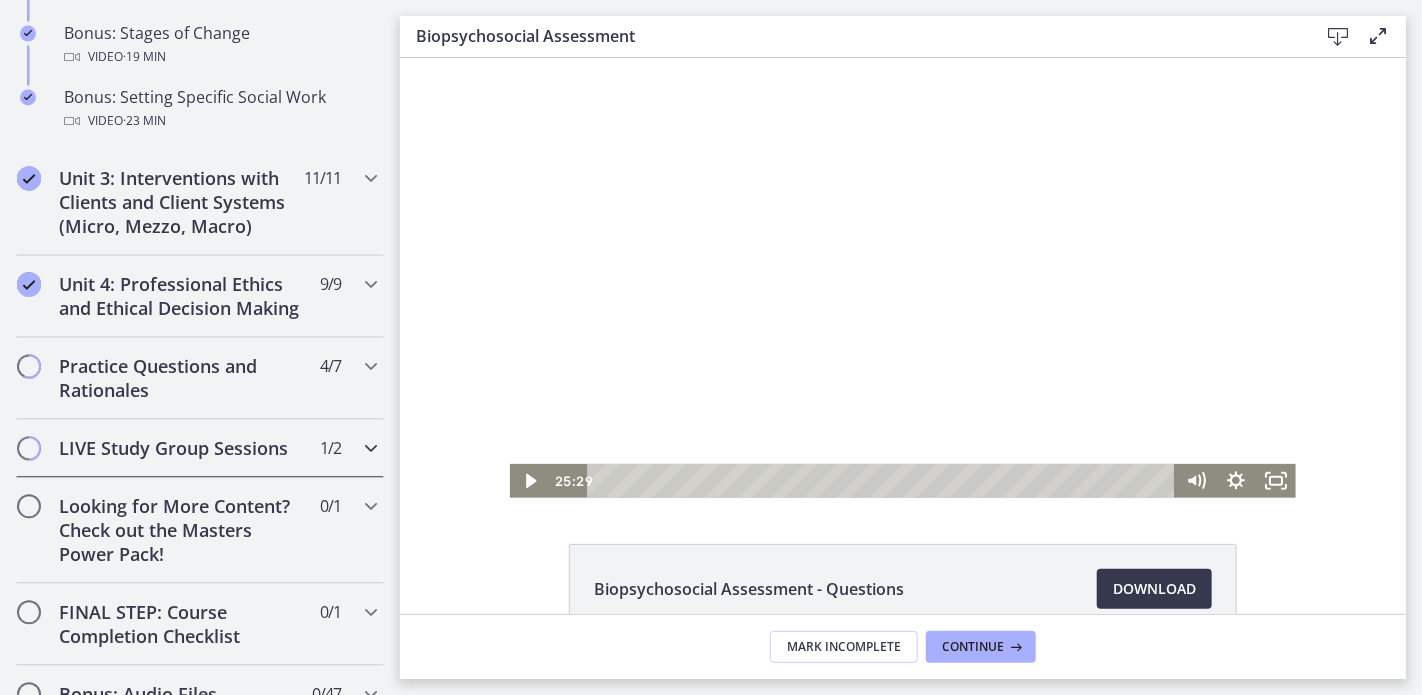 click on "LIVE Study Group Sessions" at bounding box center (181, 448) 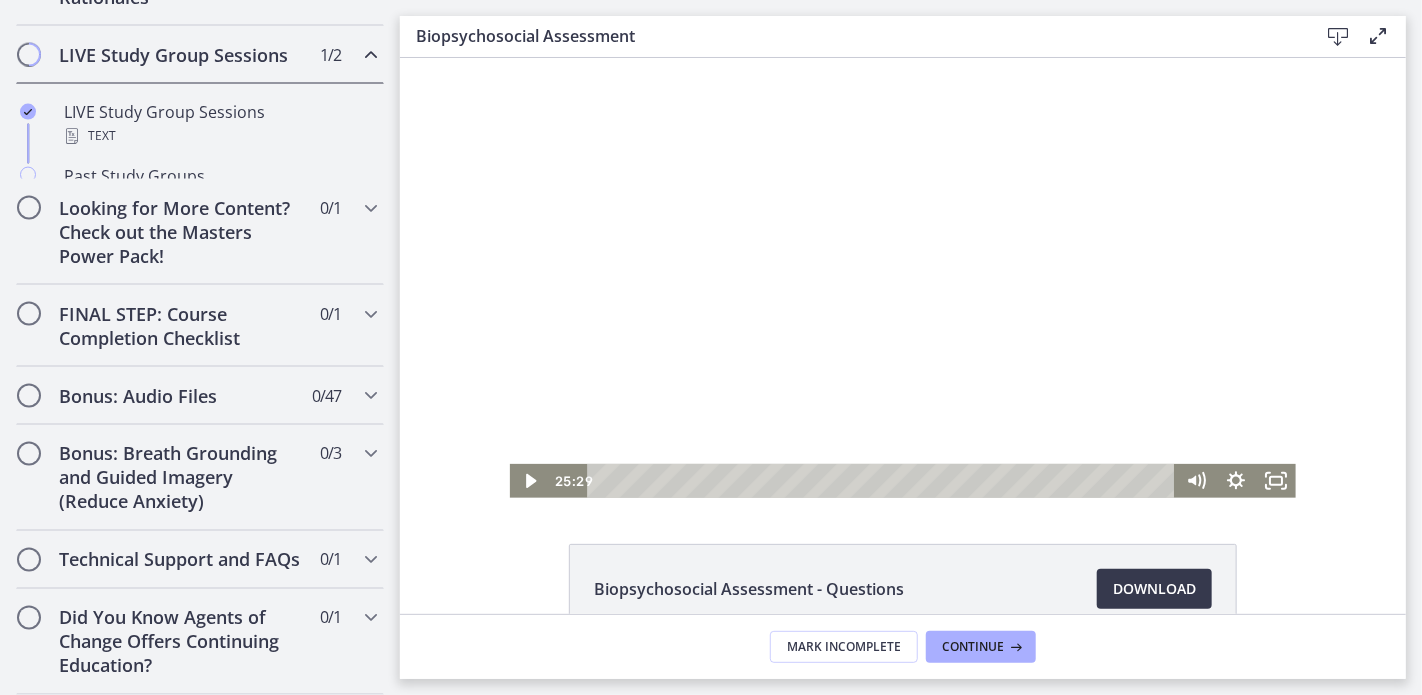scroll, scrollTop: 966, scrollLeft: 0, axis: vertical 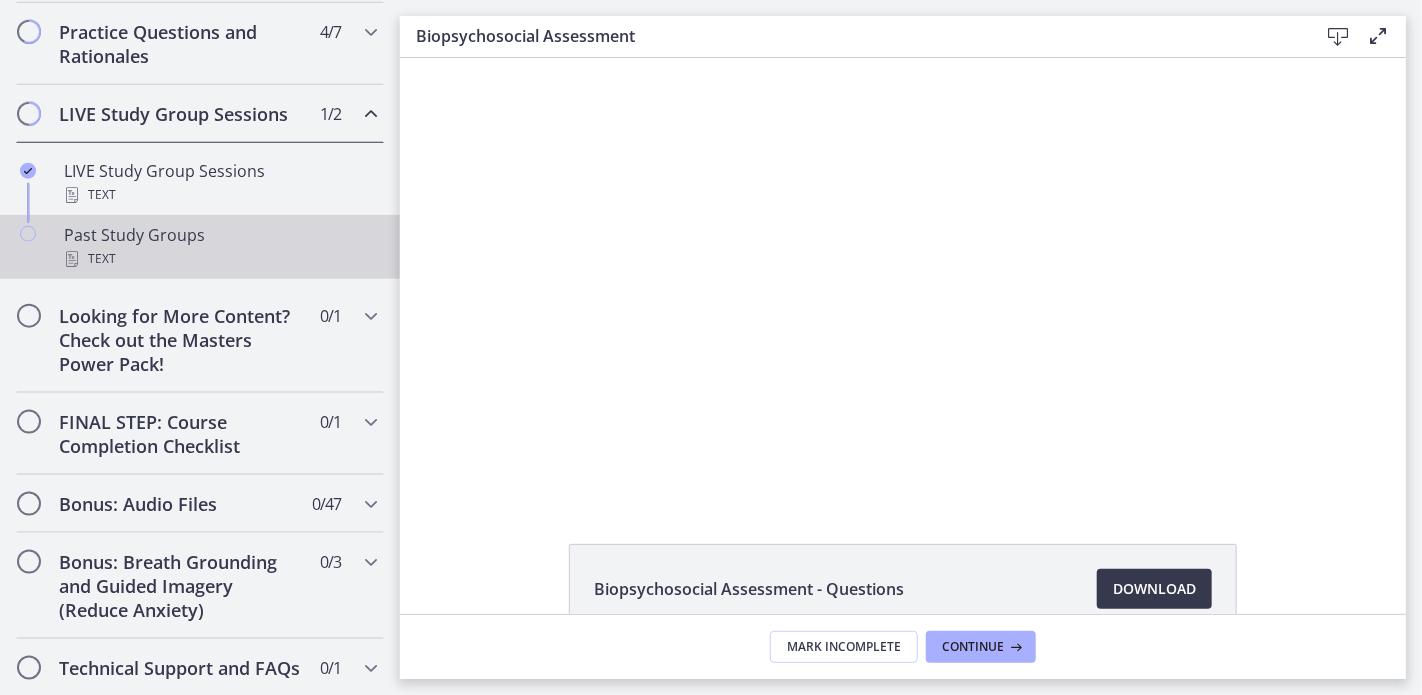 click on "Text" at bounding box center [220, 259] 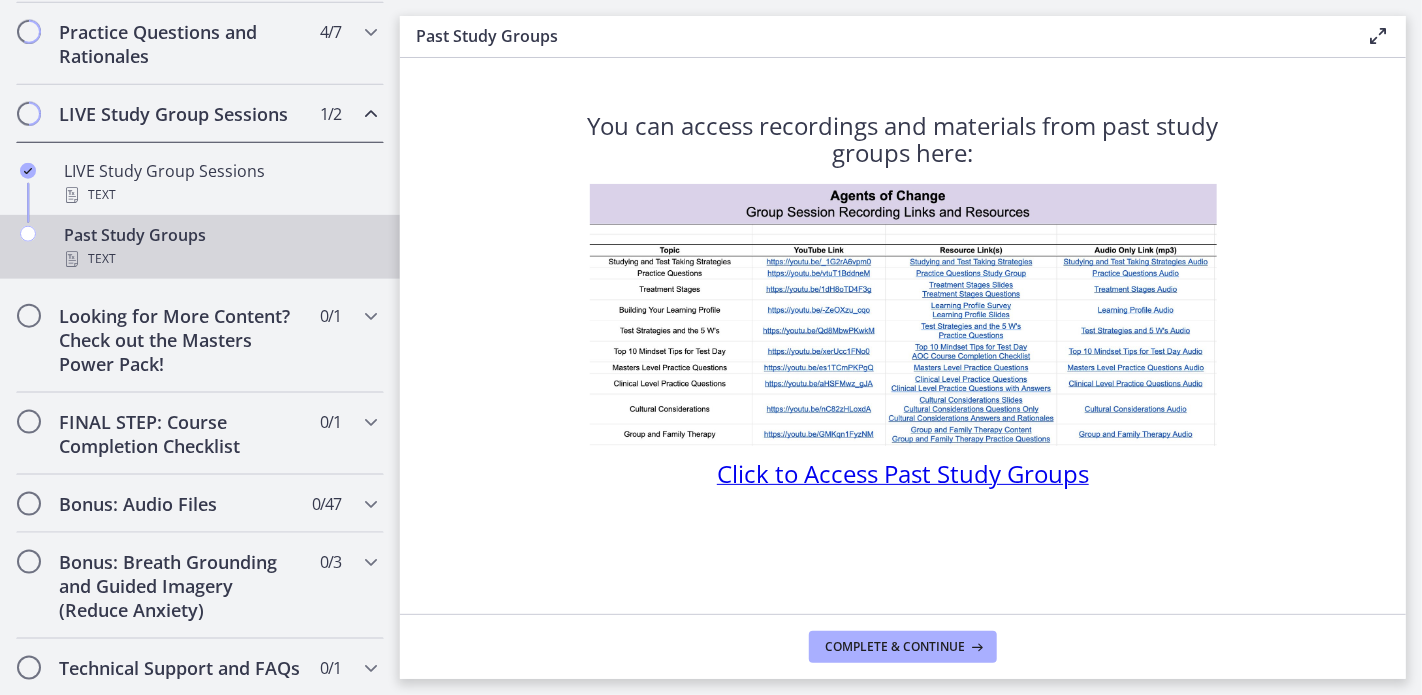 click on "Click to Access Past Study Groups" at bounding box center [903, 473] 